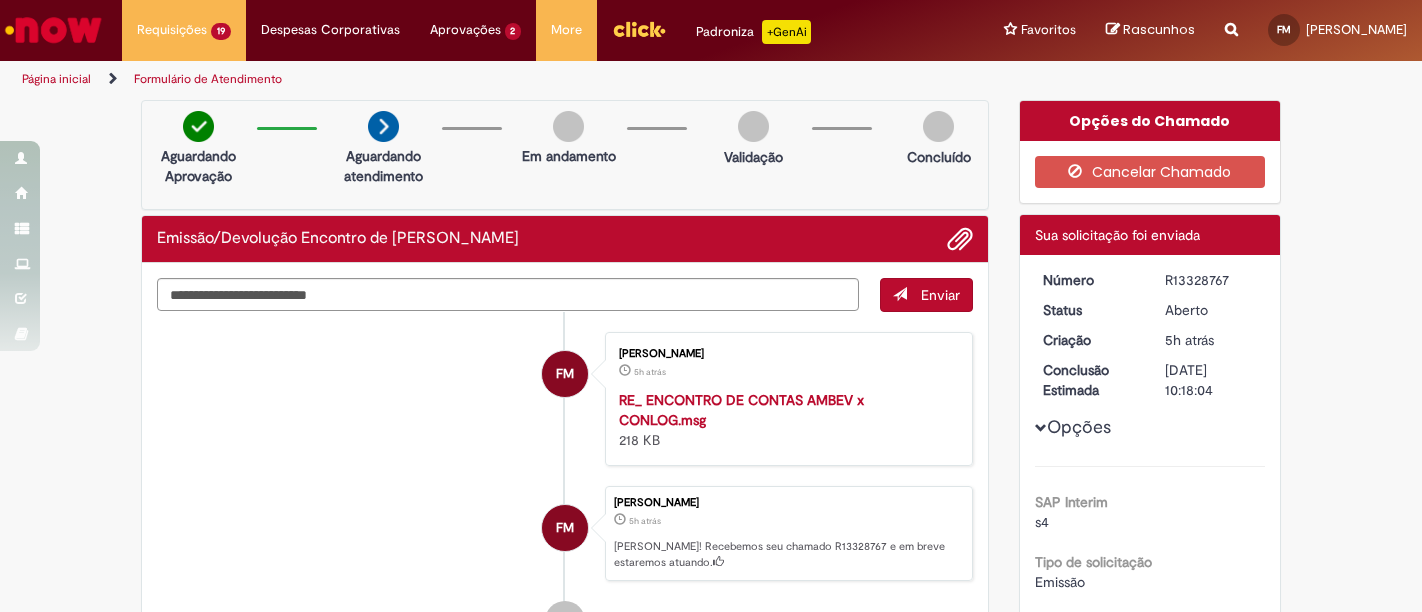 scroll, scrollTop: 0, scrollLeft: 0, axis: both 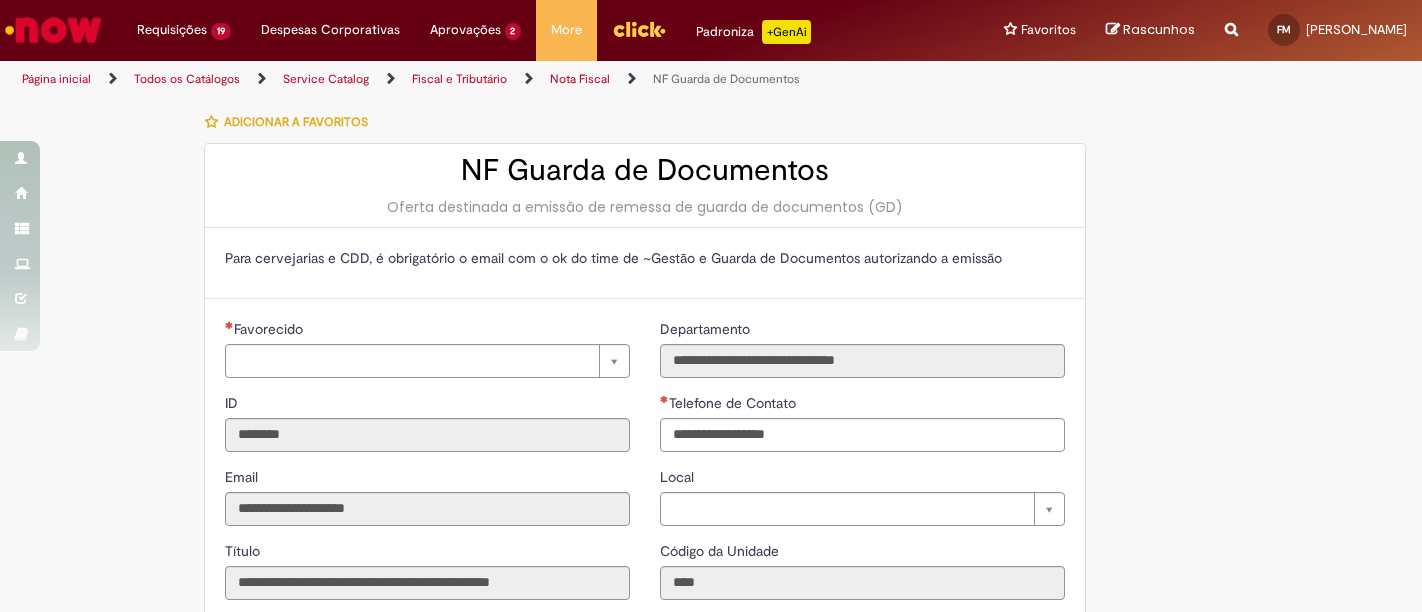 type on "**********" 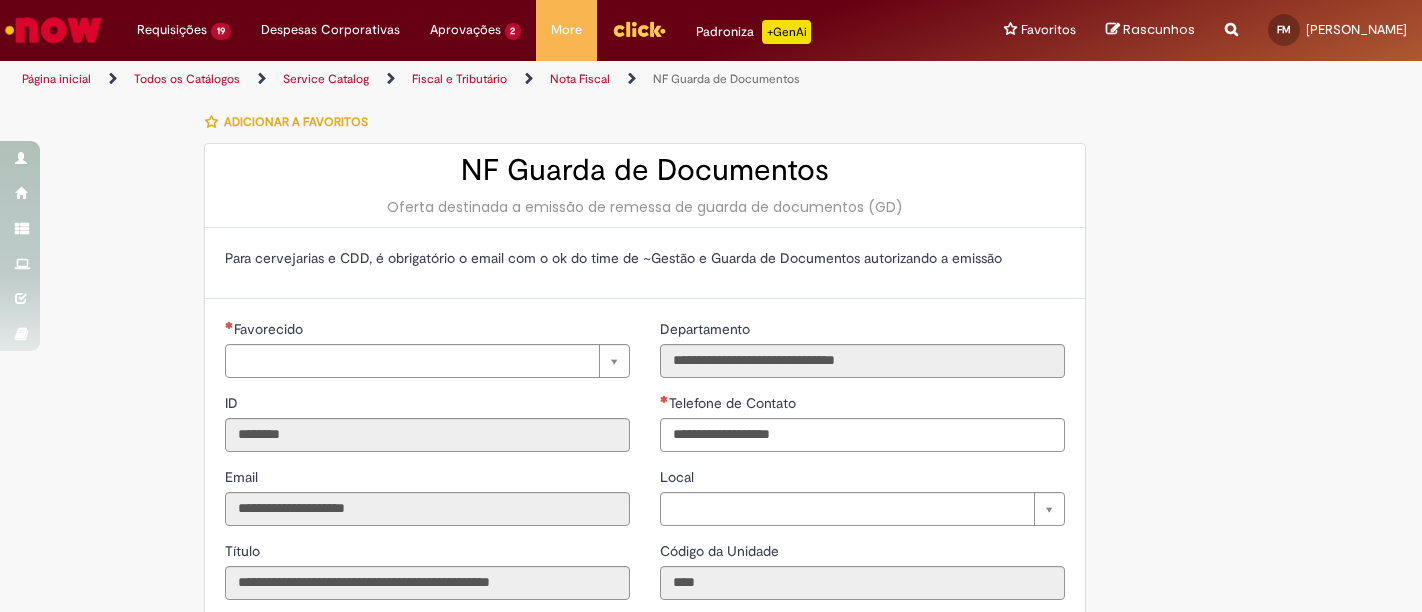 scroll, scrollTop: 0, scrollLeft: 0, axis: both 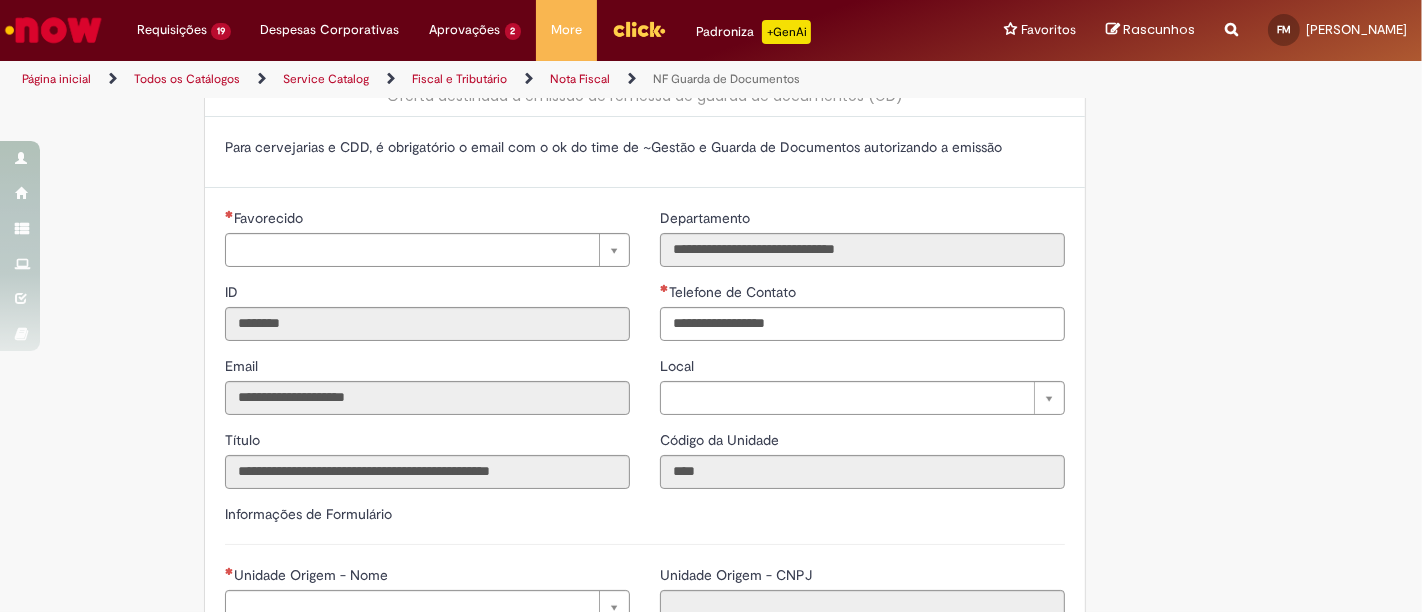 type on "**********" 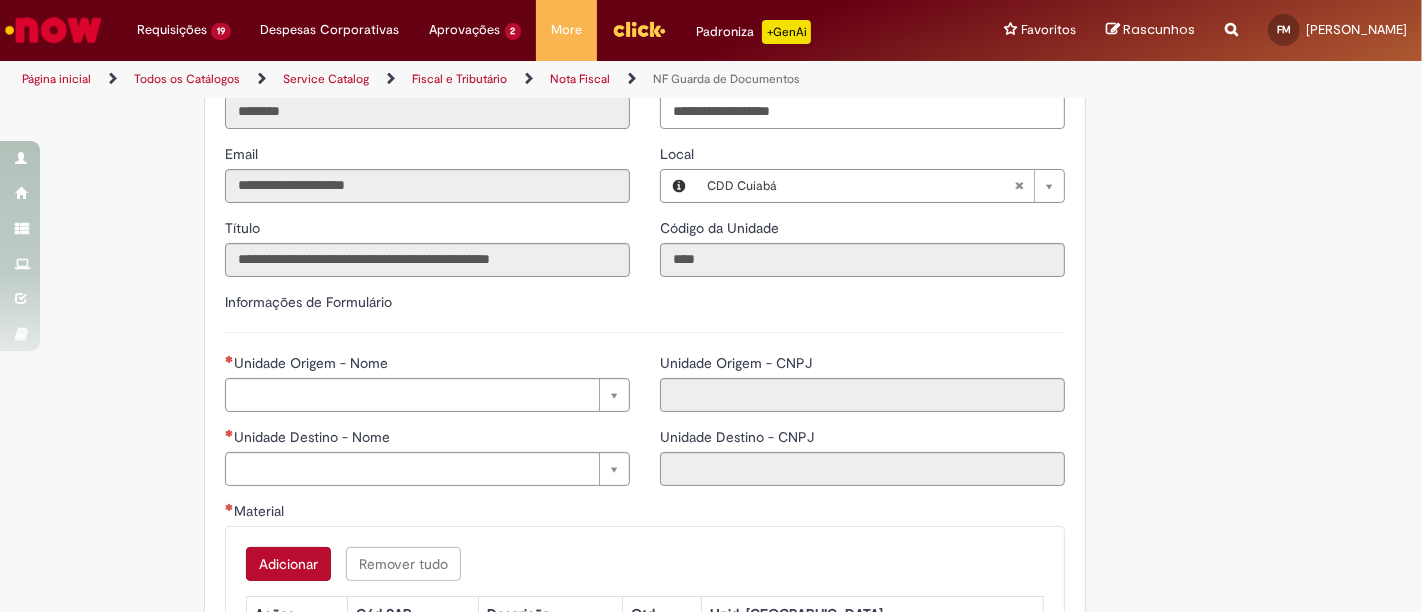 scroll, scrollTop: 333, scrollLeft: 0, axis: vertical 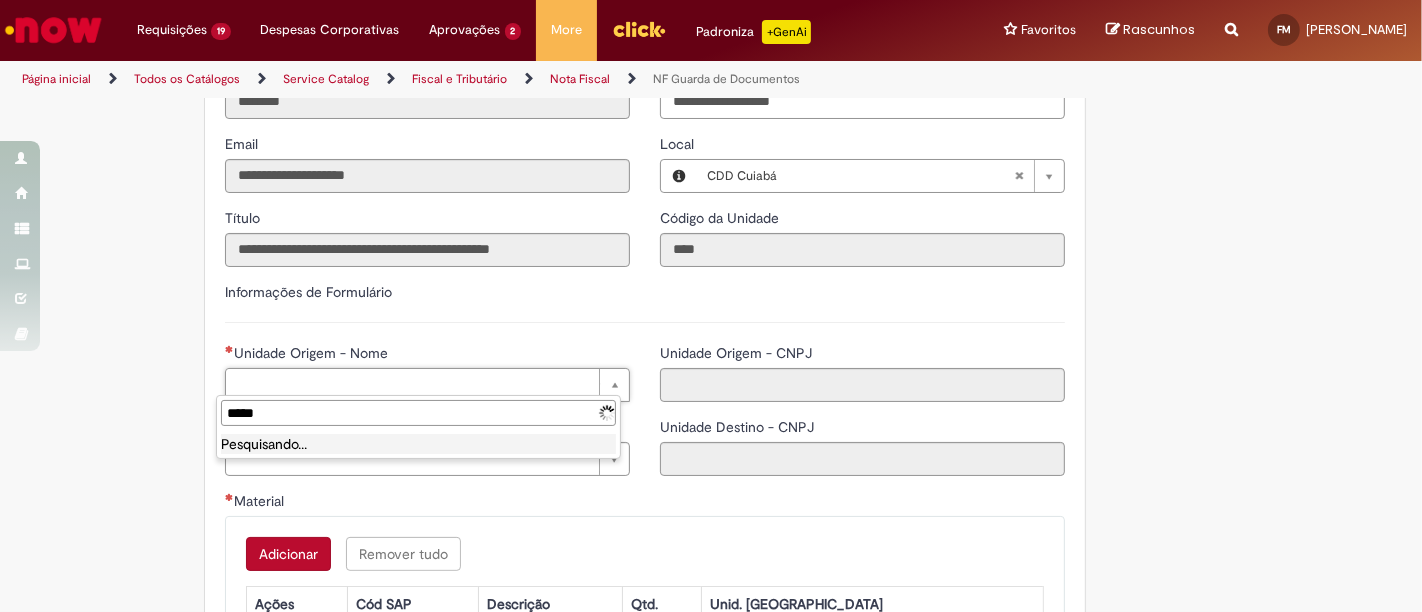 type on "******" 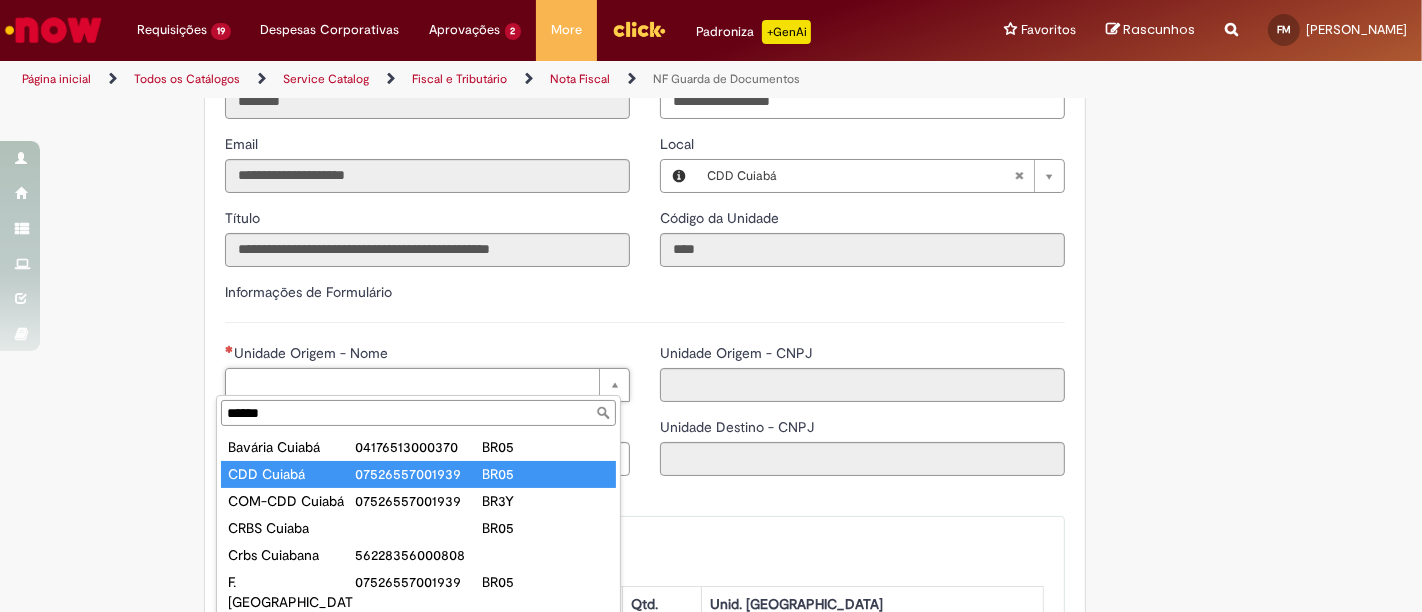 type on "**********" 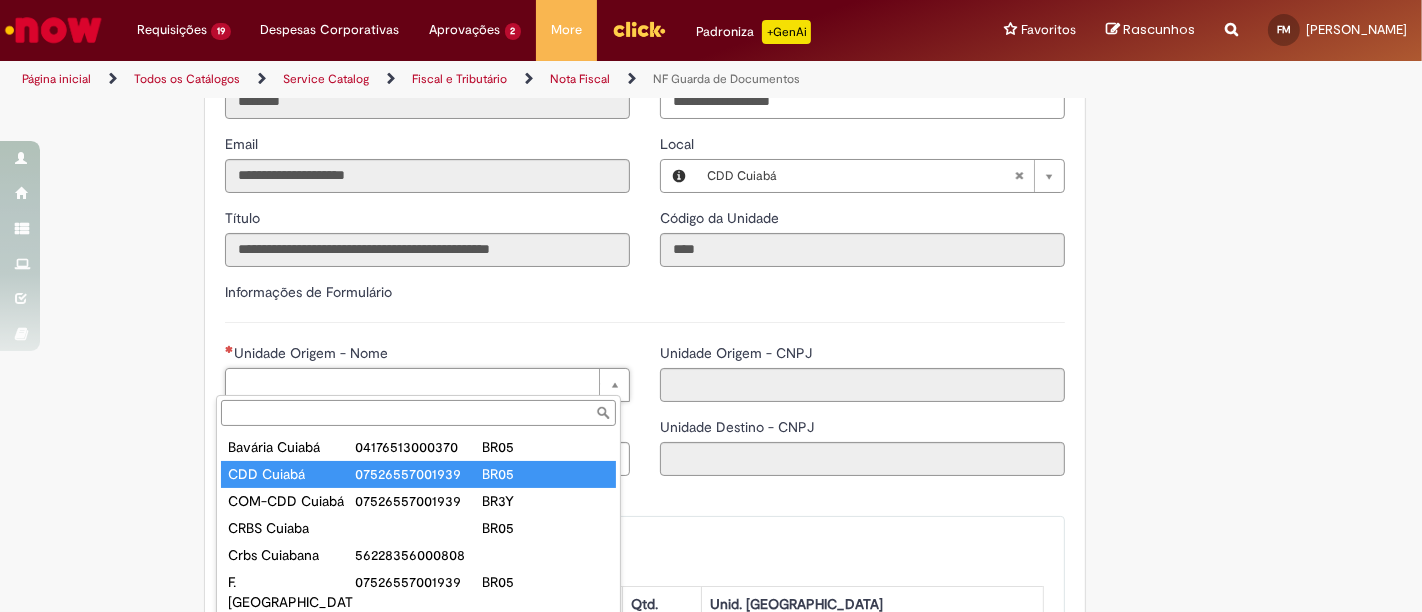 type on "**********" 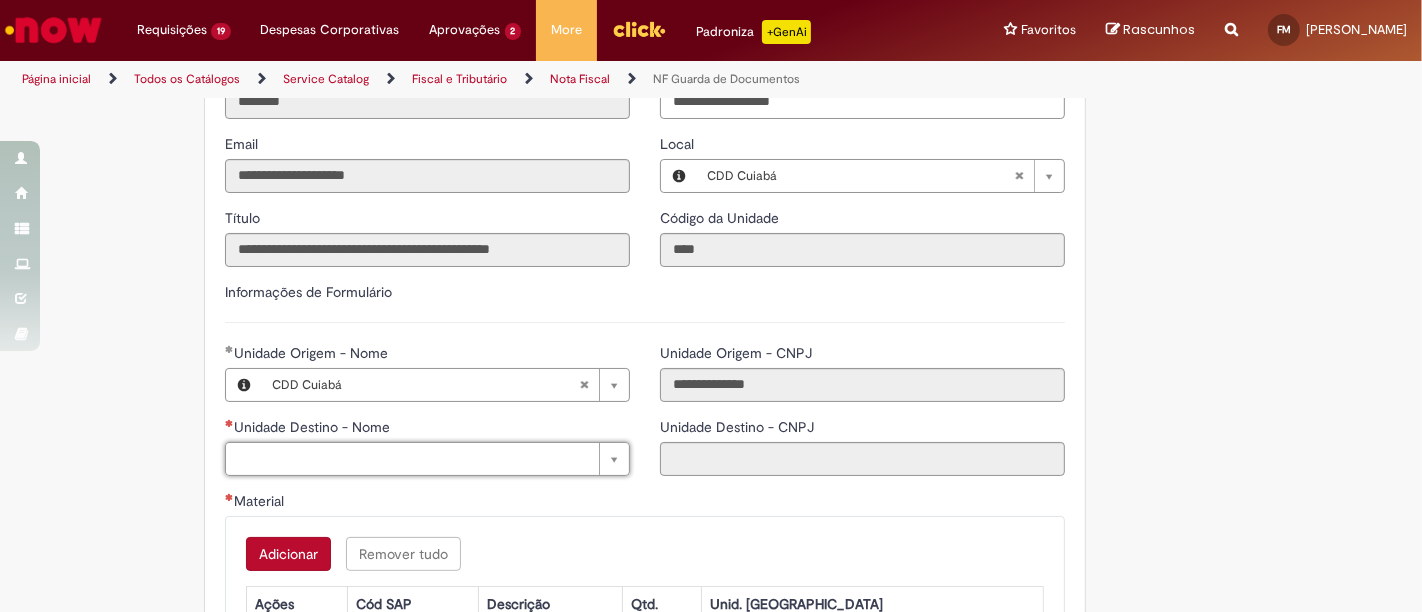 paste on "**********" 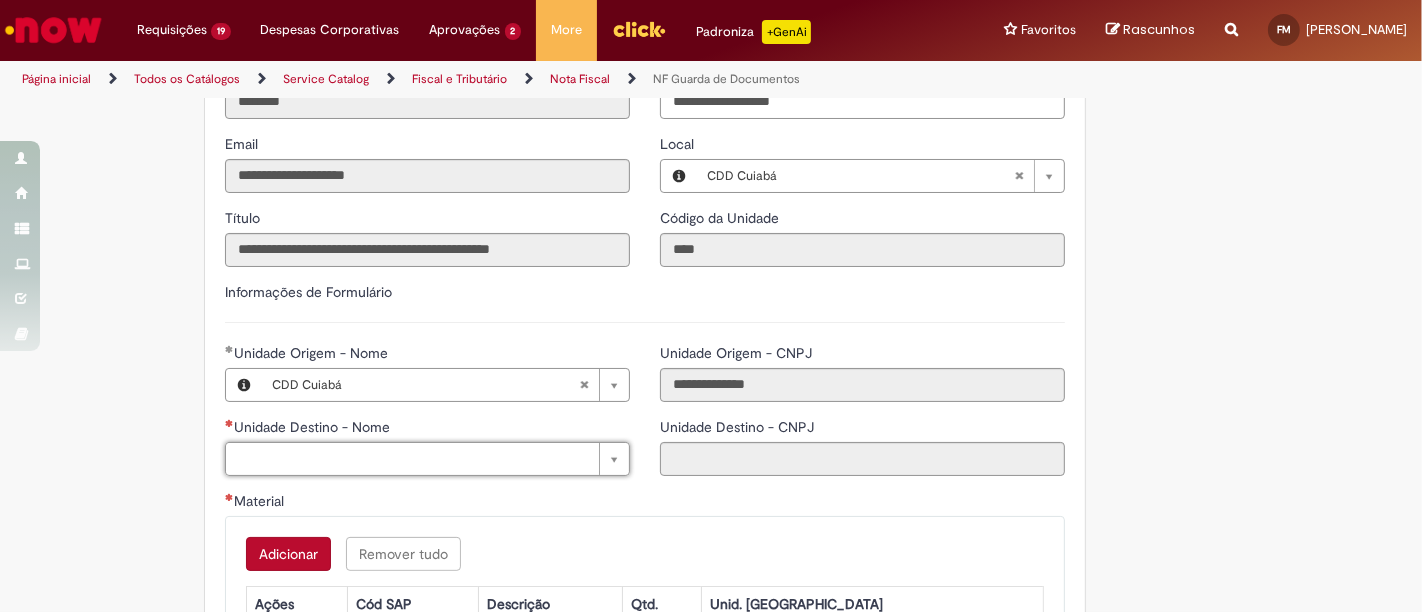 type on "**********" 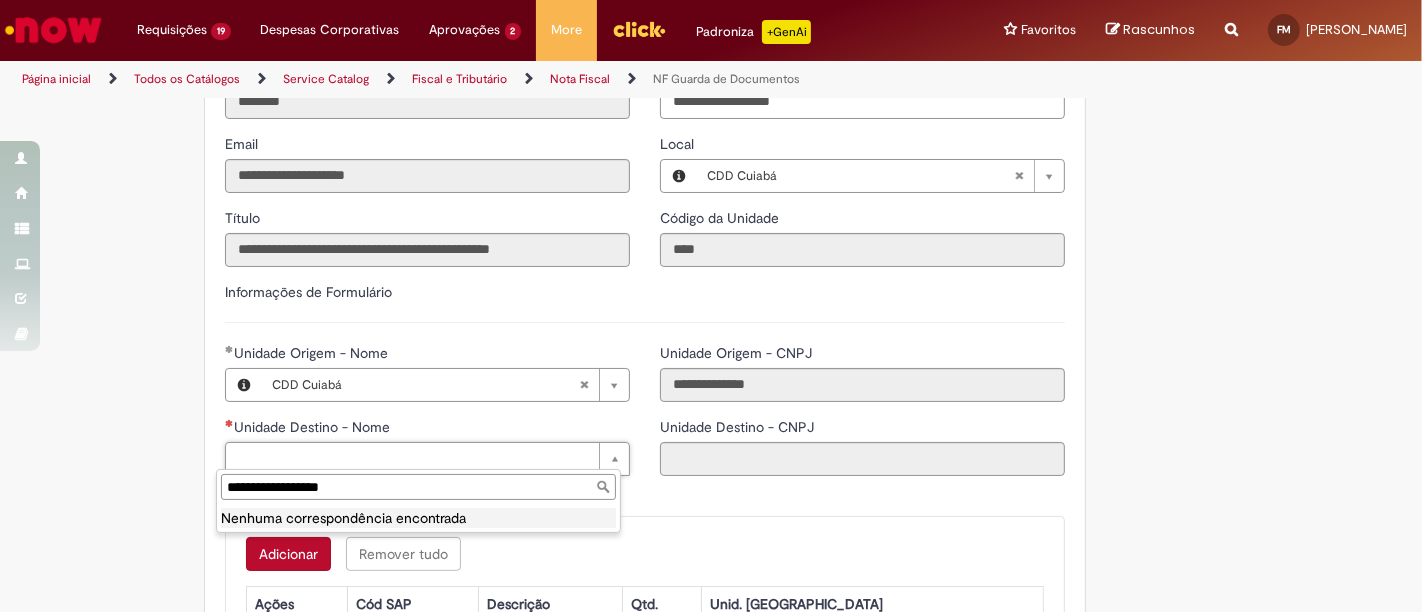click on "**********" at bounding box center [418, 487] 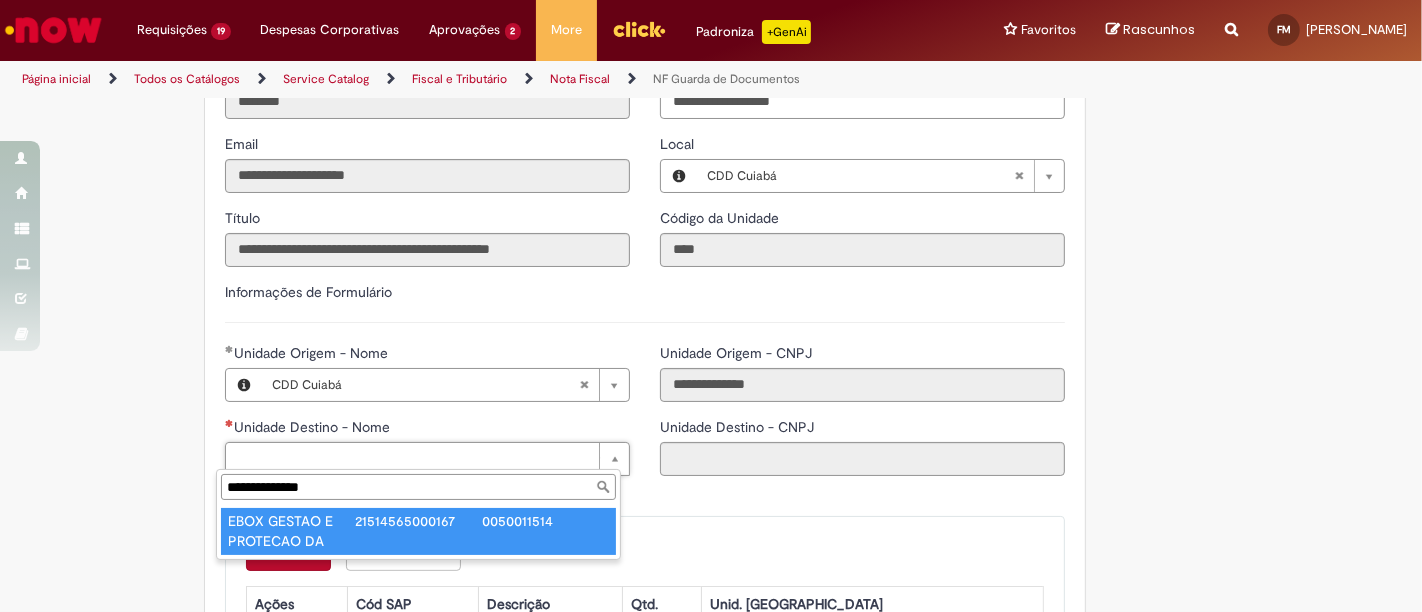 type on "**********" 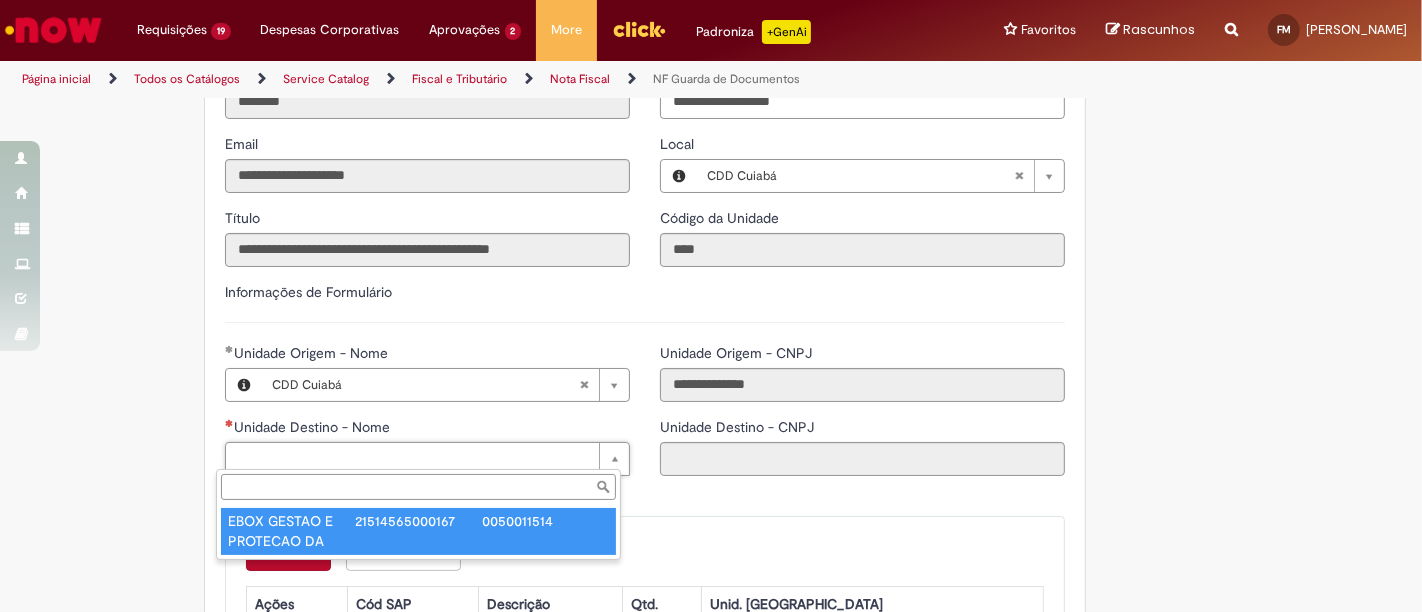 type on "**********" 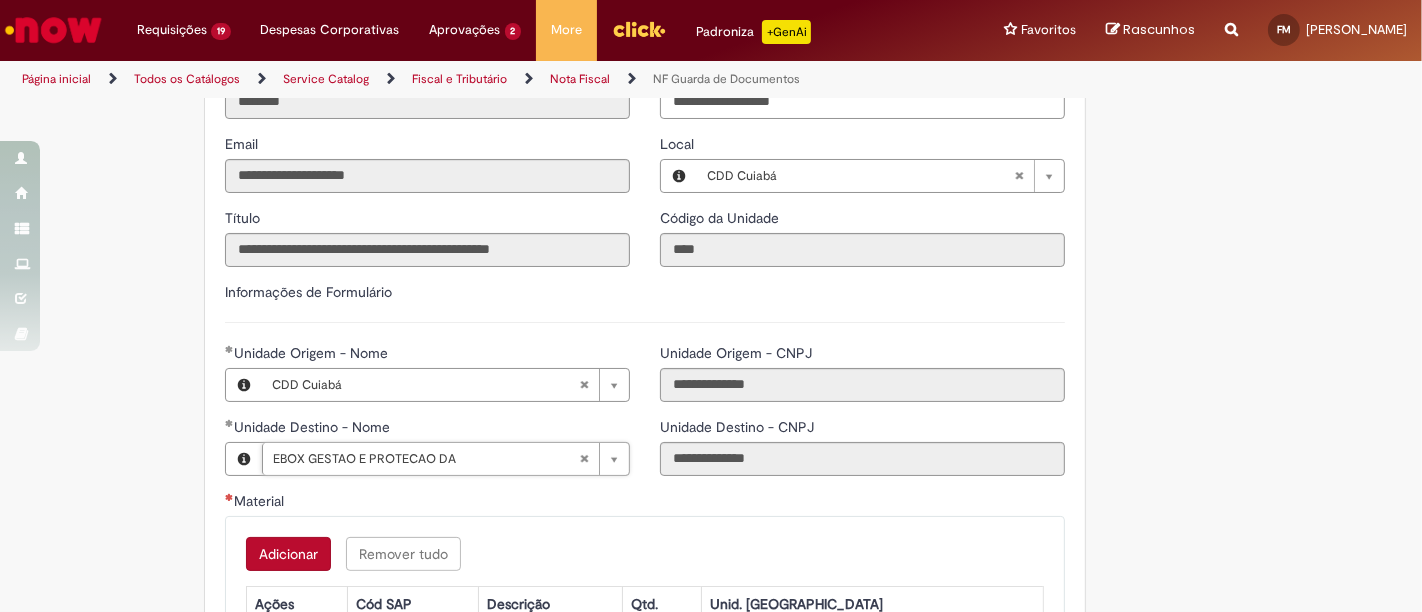 click on "**********" at bounding box center [711, 401] 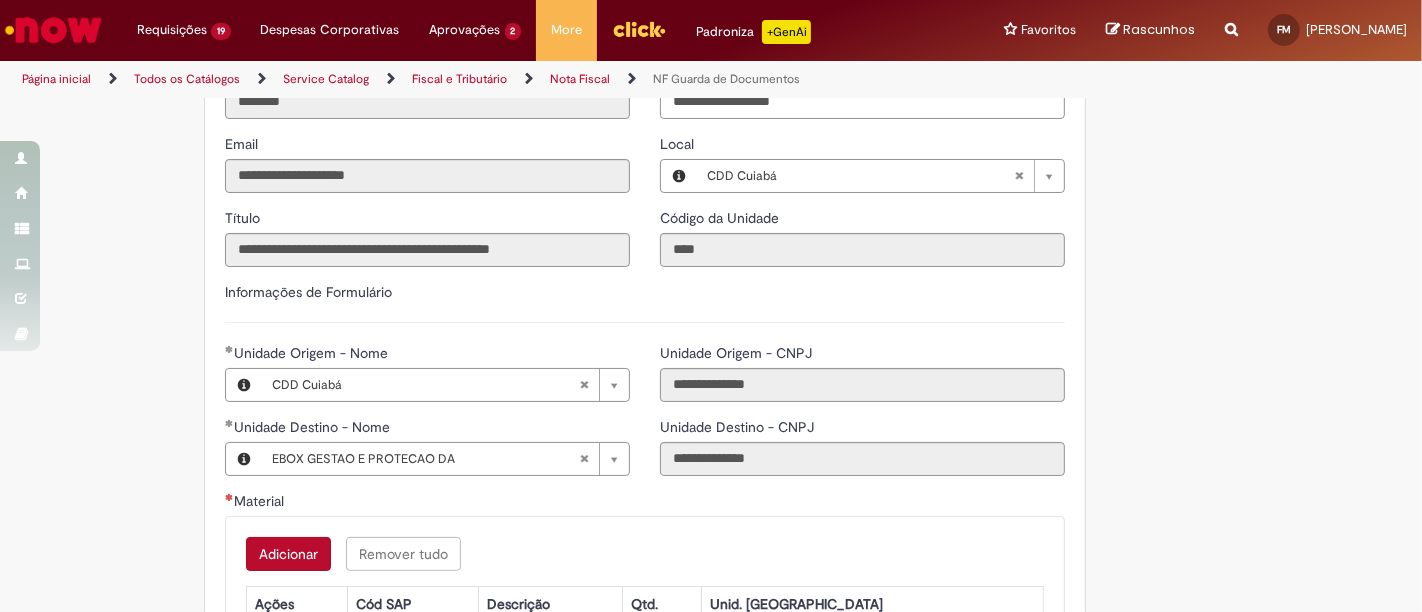 scroll, scrollTop: 555, scrollLeft: 0, axis: vertical 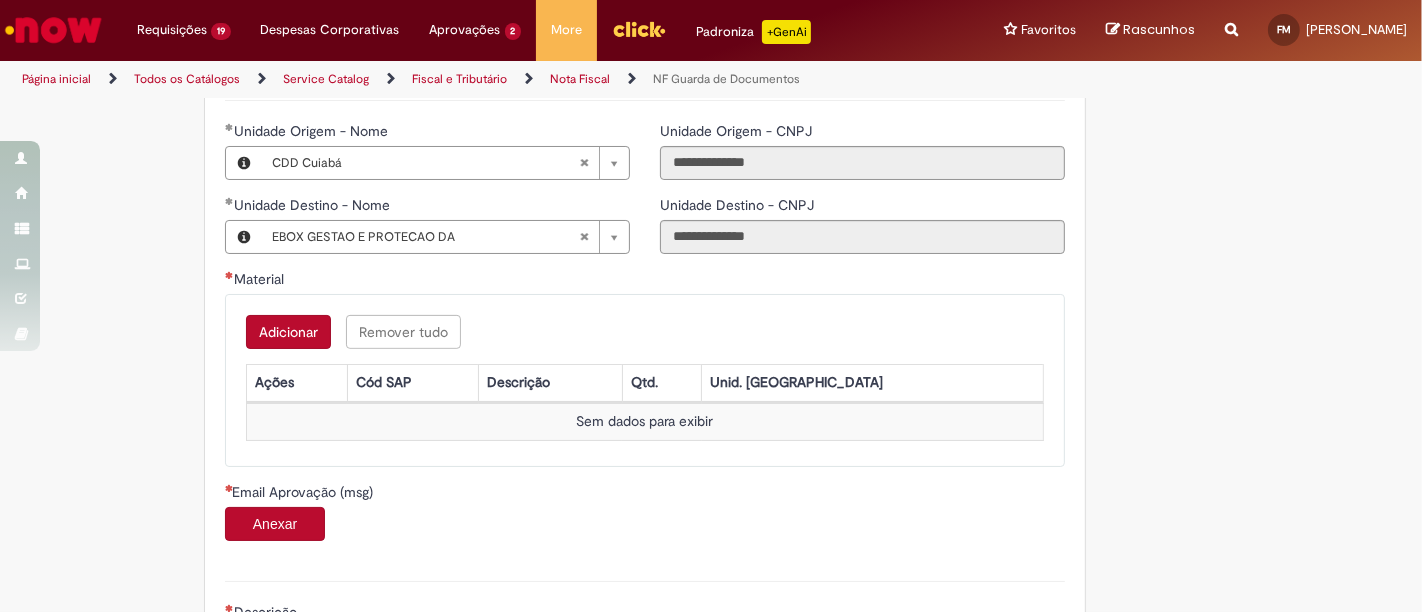 click on "Adicionar" at bounding box center [288, 332] 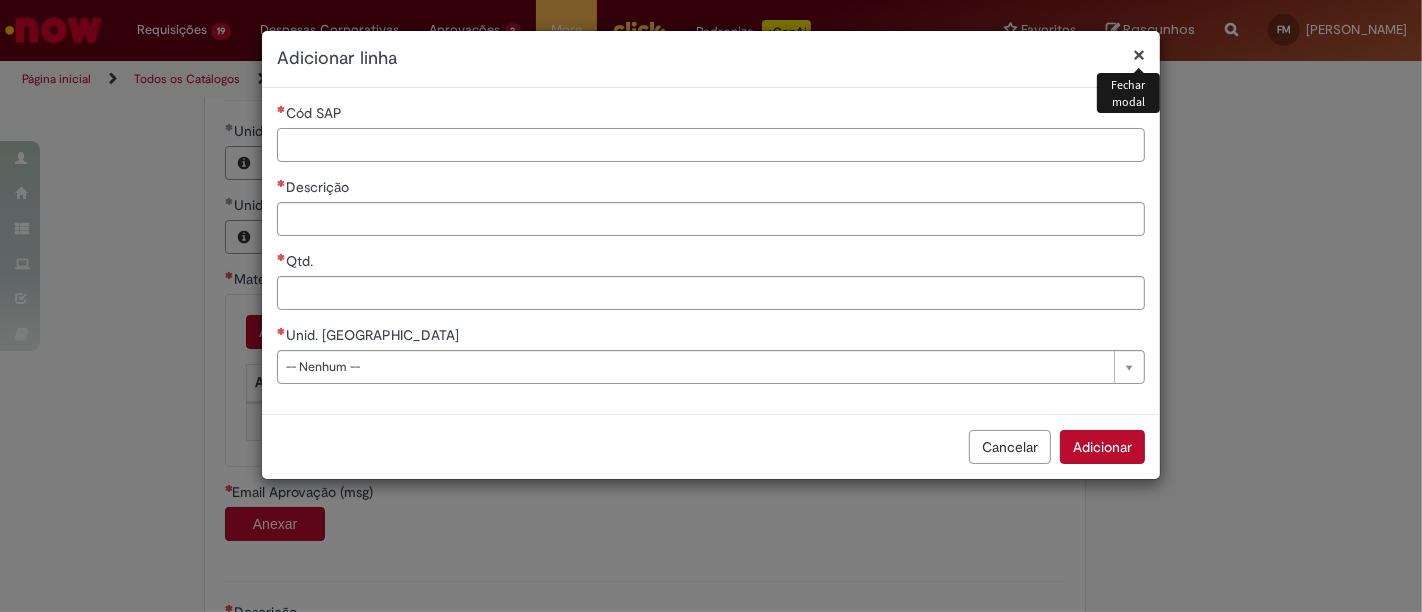 click on "Cód SAP" at bounding box center [711, 145] 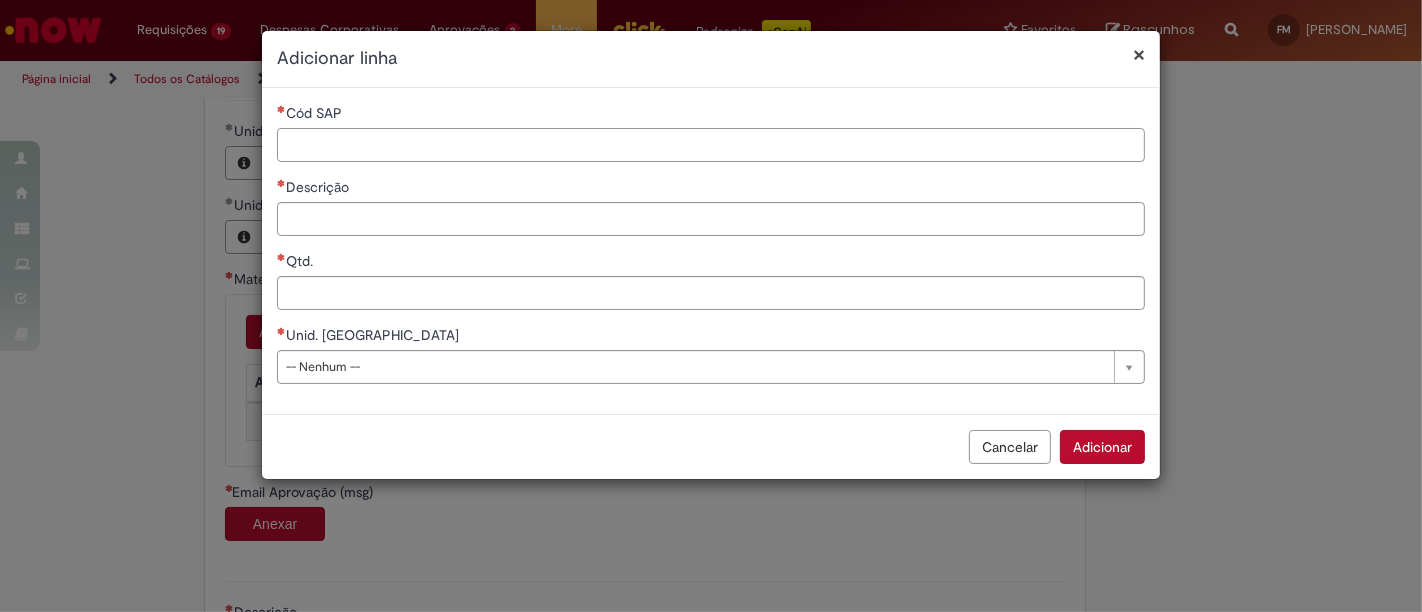 paste on "********" 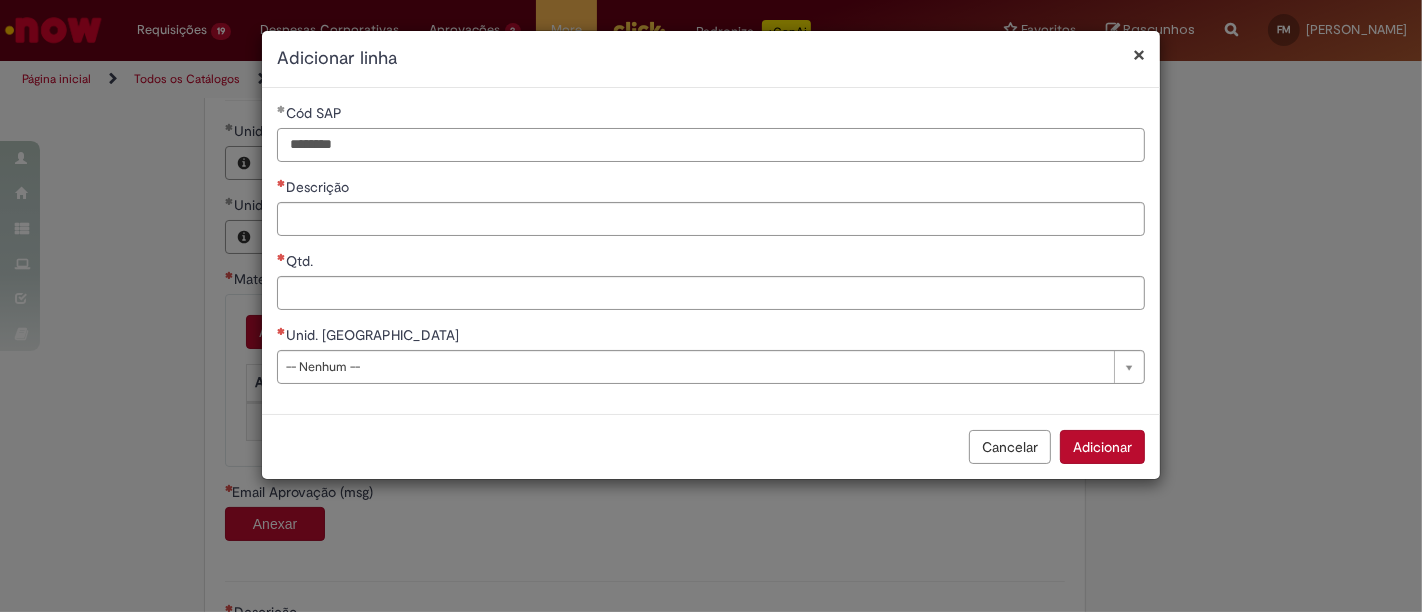 type on "********" 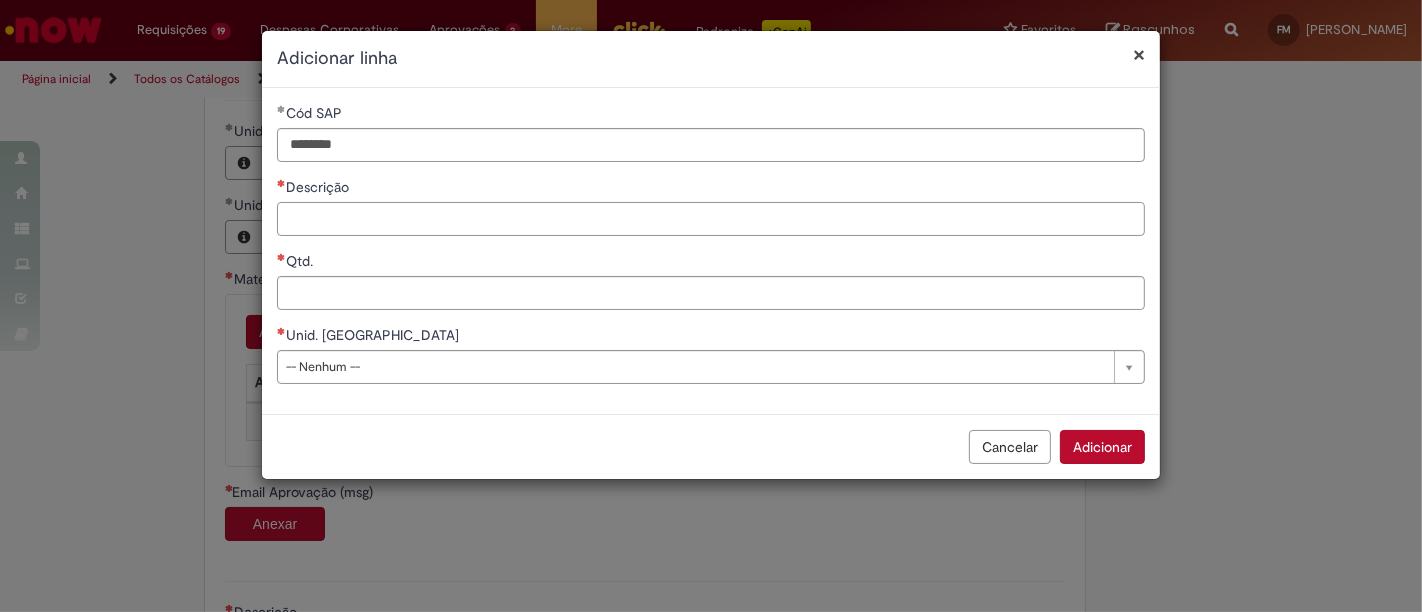 click on "Descrição" at bounding box center [711, 219] 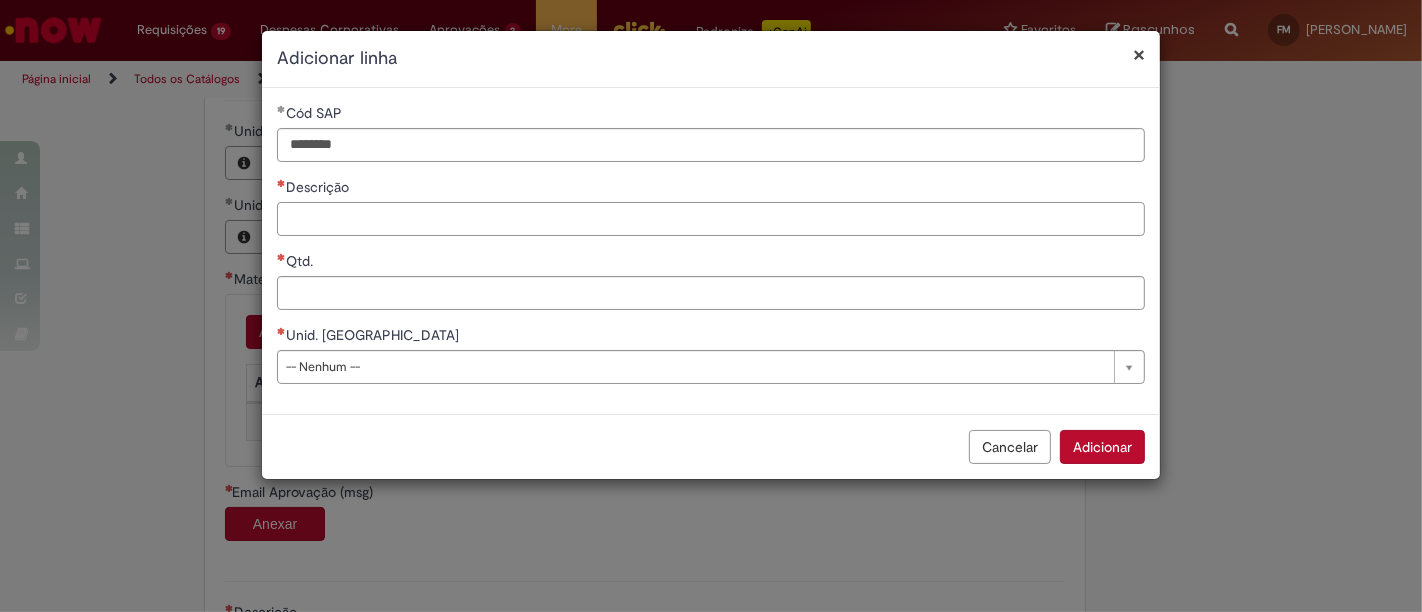 paste on "**********" 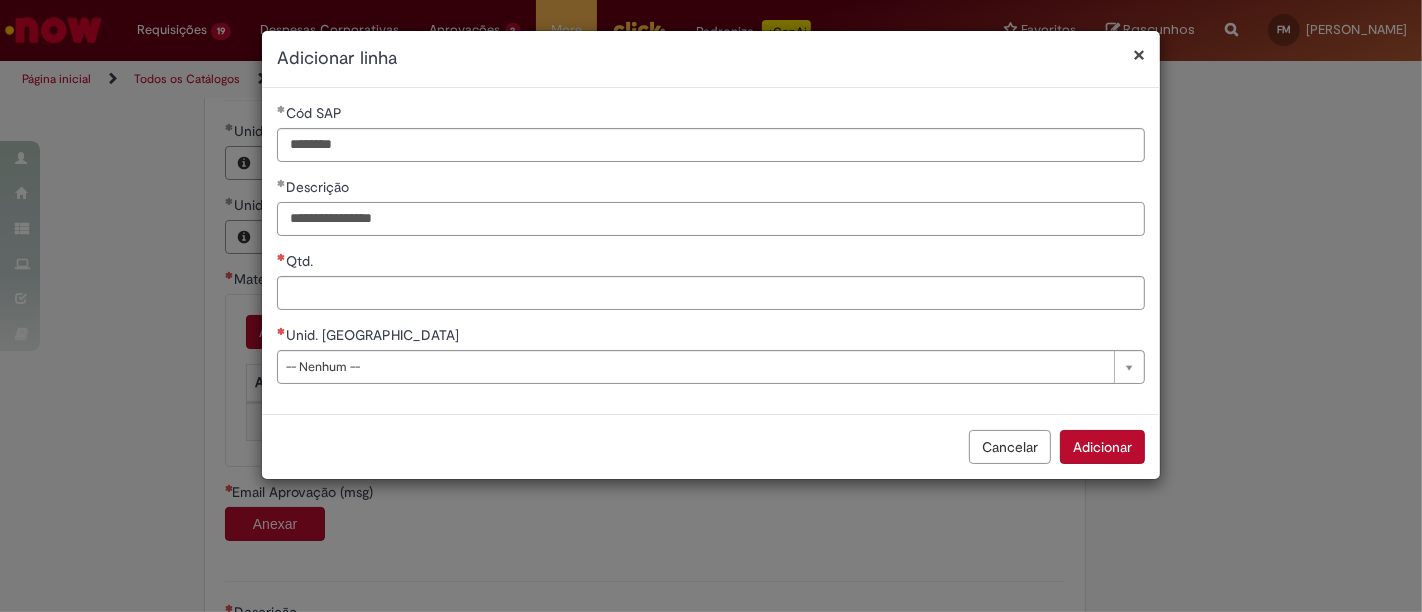 type on "**********" 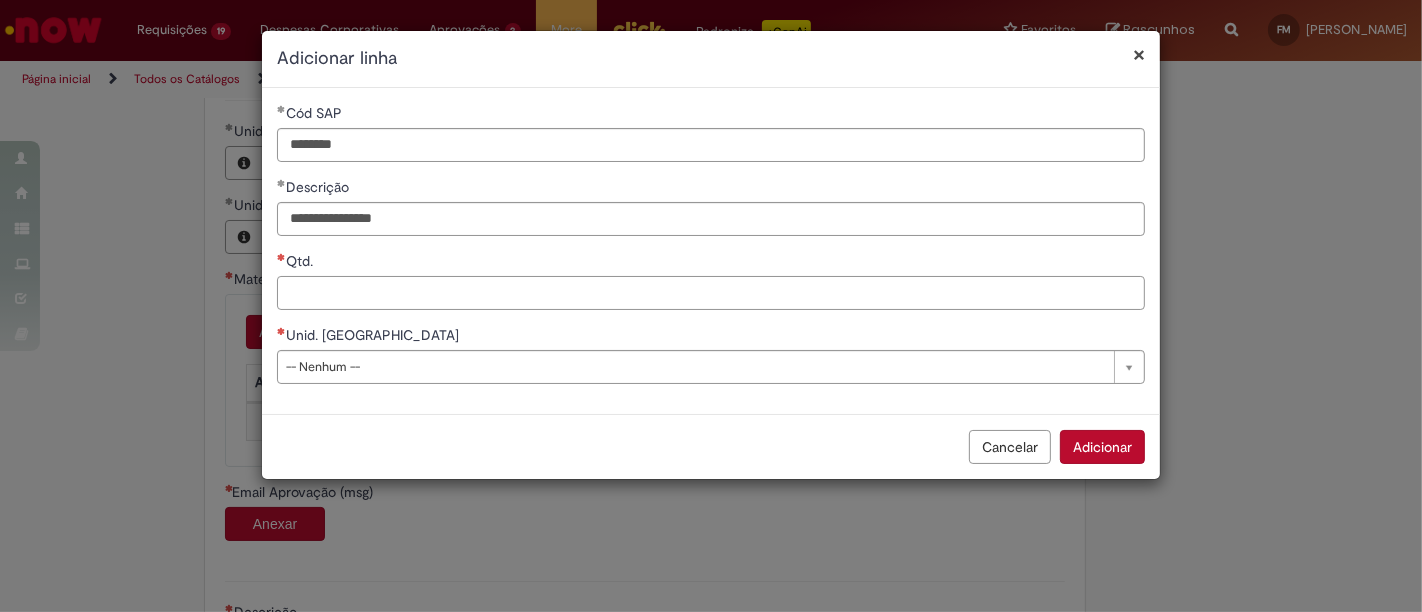 click on "Qtd." at bounding box center (711, 293) 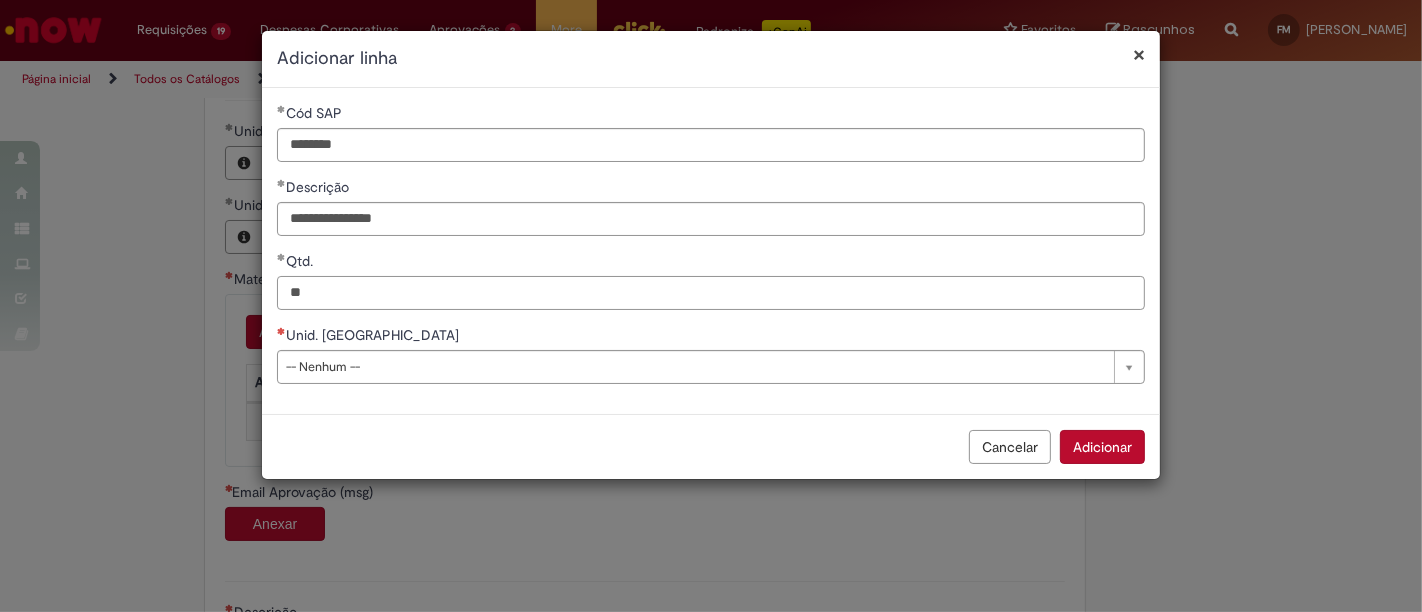 type on "**" 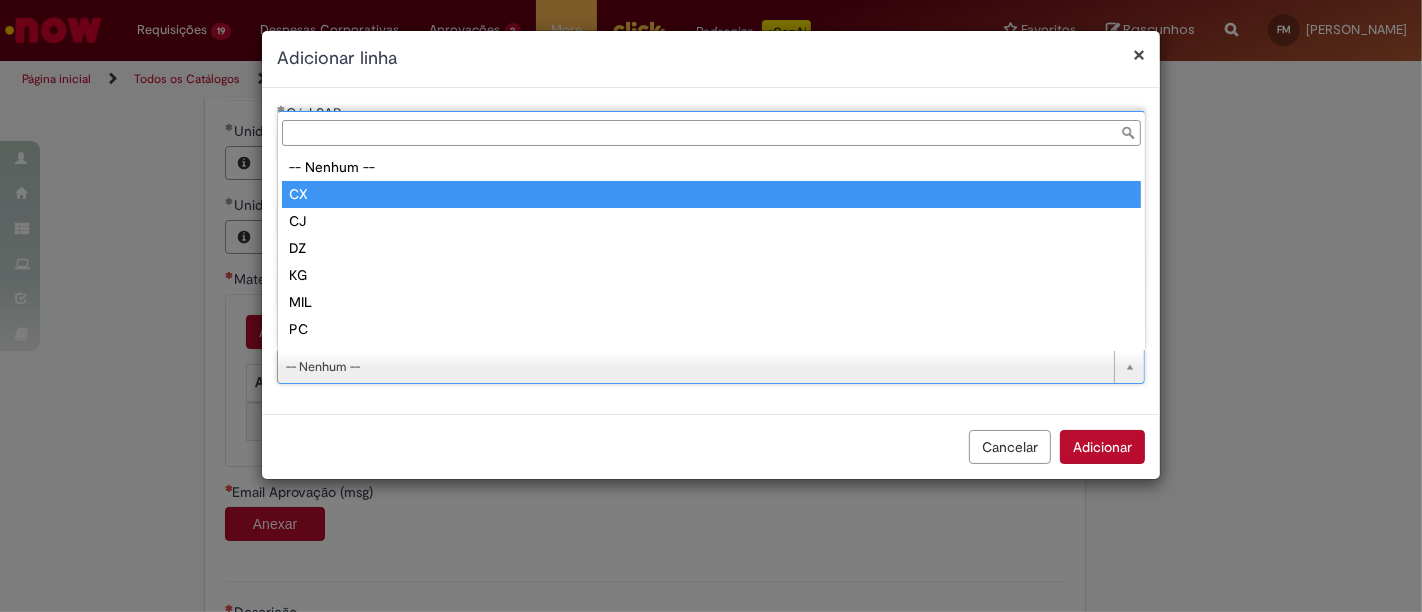 type on "**" 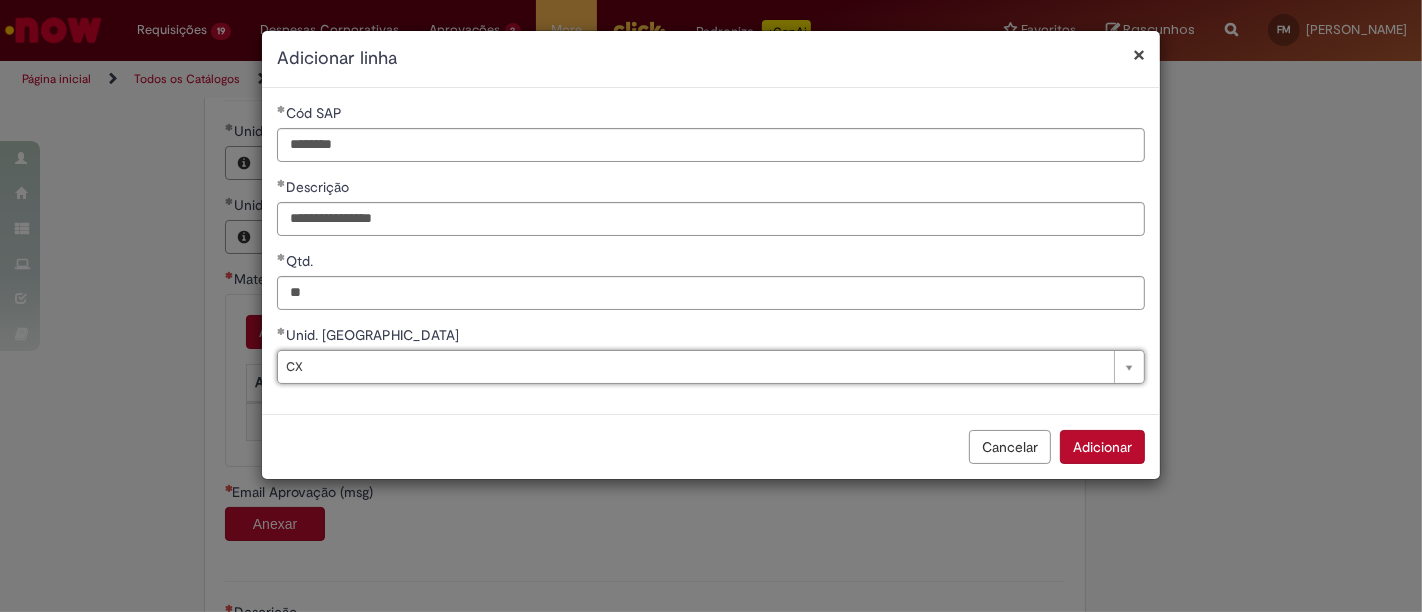 click on "Cancelar   Adicionar" at bounding box center [711, 446] 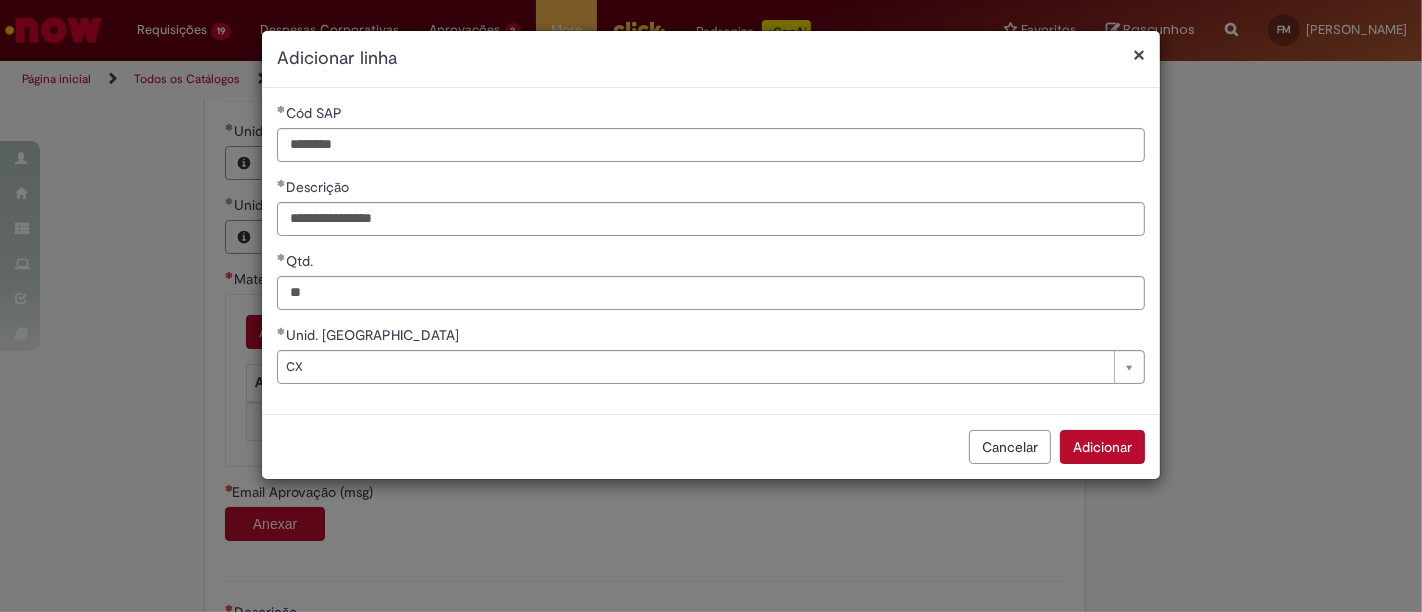 click on "Adicionar" at bounding box center (1102, 447) 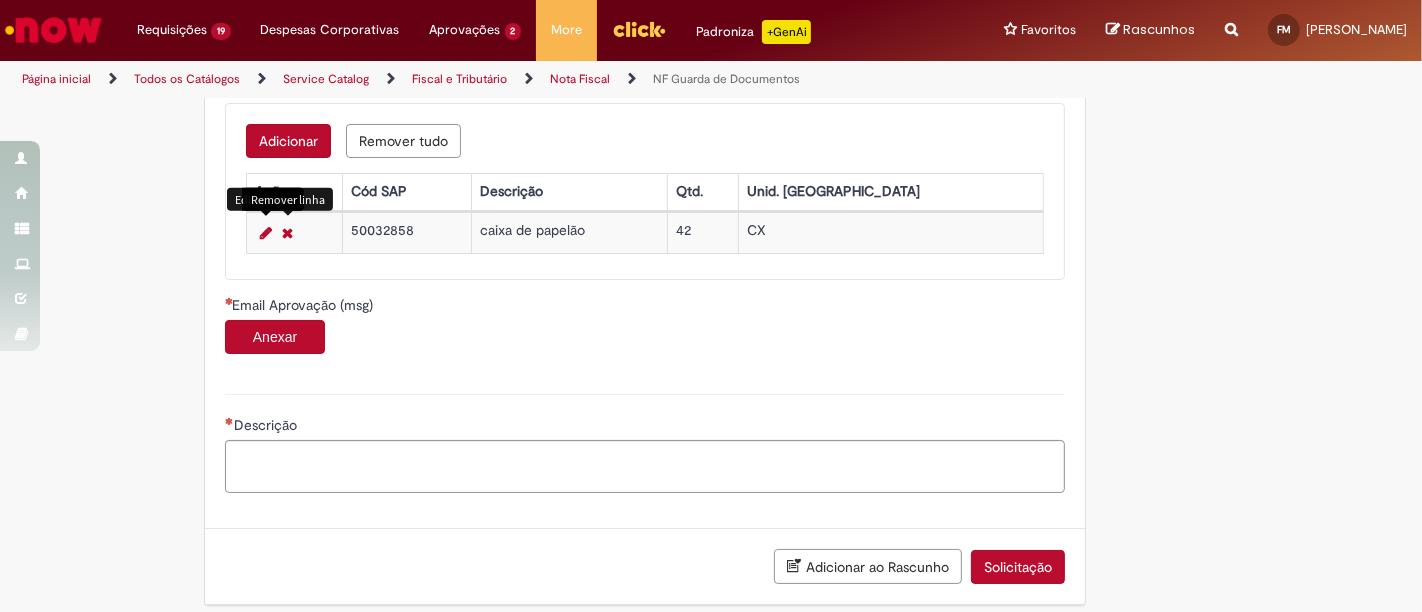 scroll, scrollTop: 756, scrollLeft: 0, axis: vertical 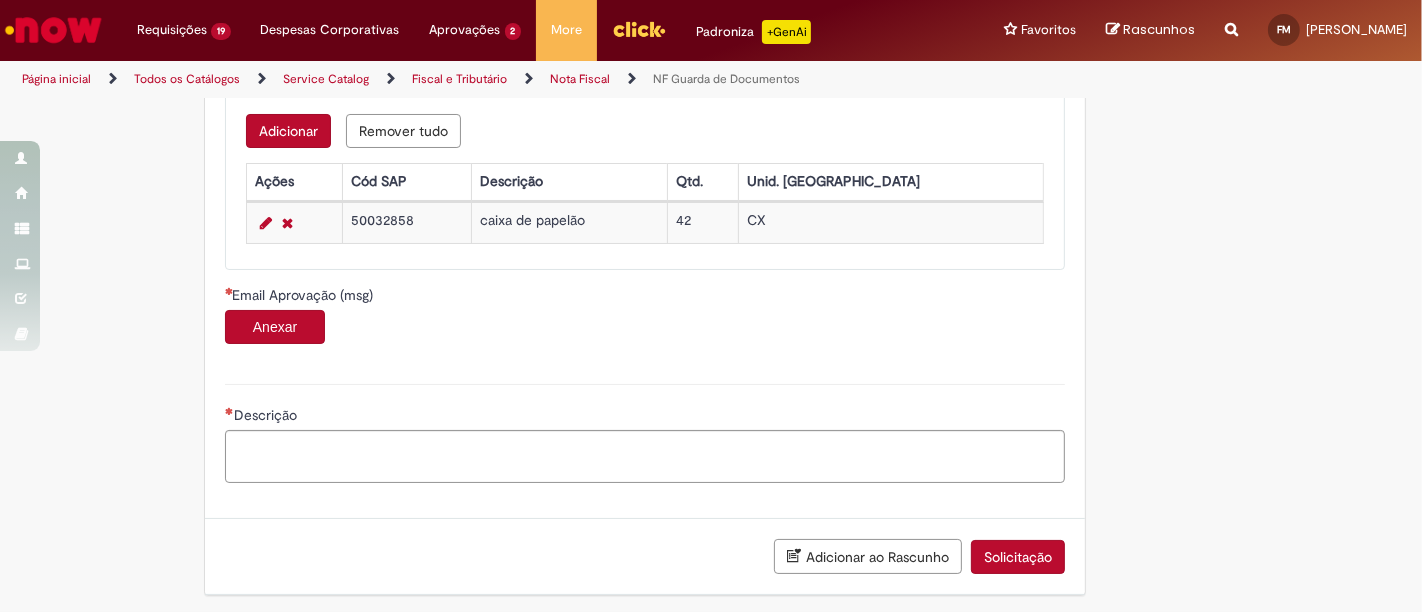 click on "Anexar" at bounding box center (275, 327) 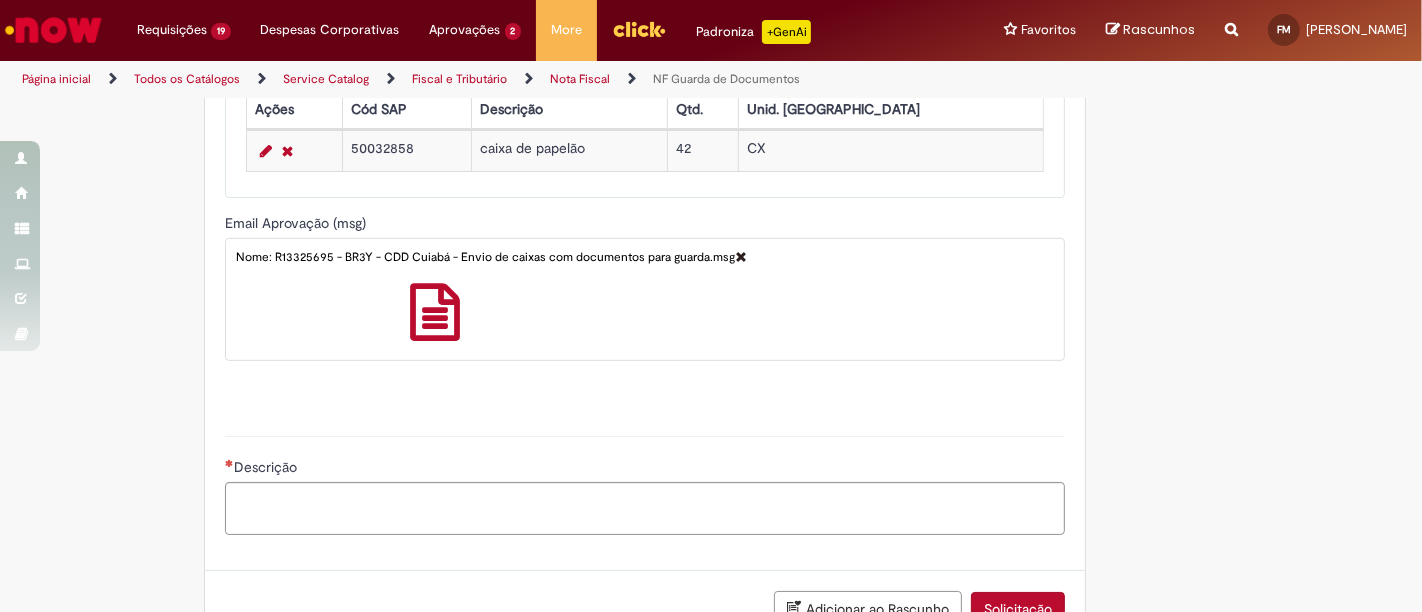 scroll, scrollTop: 880, scrollLeft: 0, axis: vertical 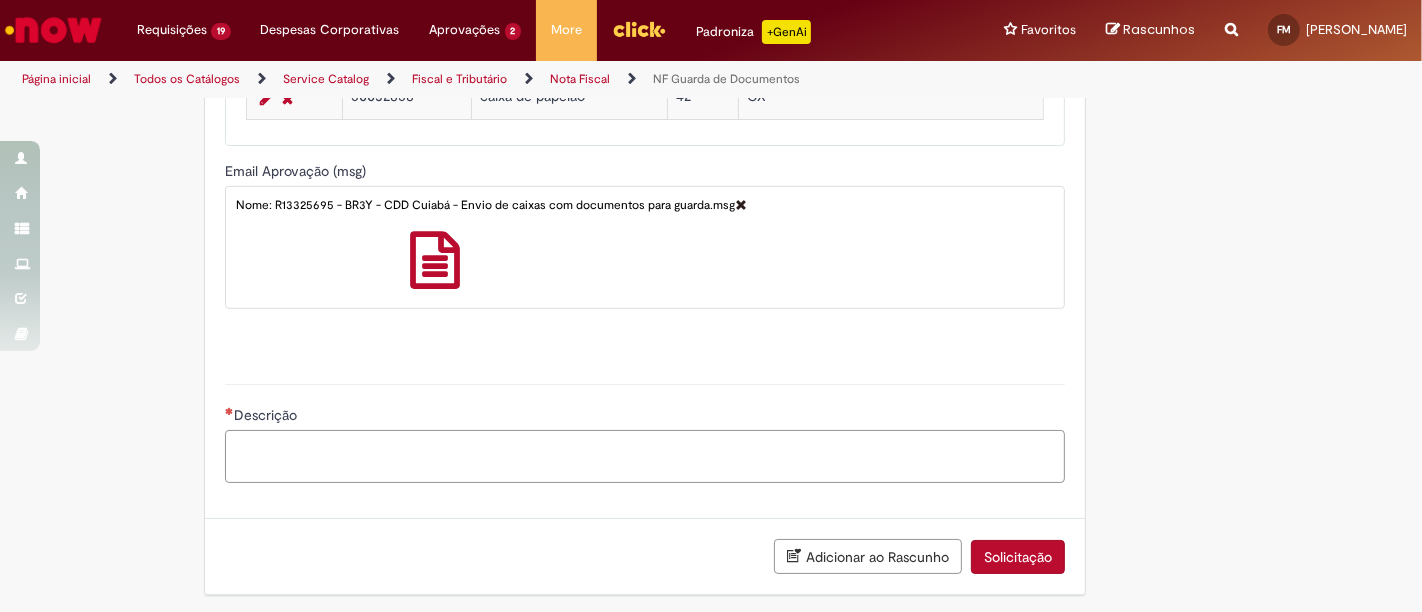 click on "Descrição" at bounding box center (645, 456) 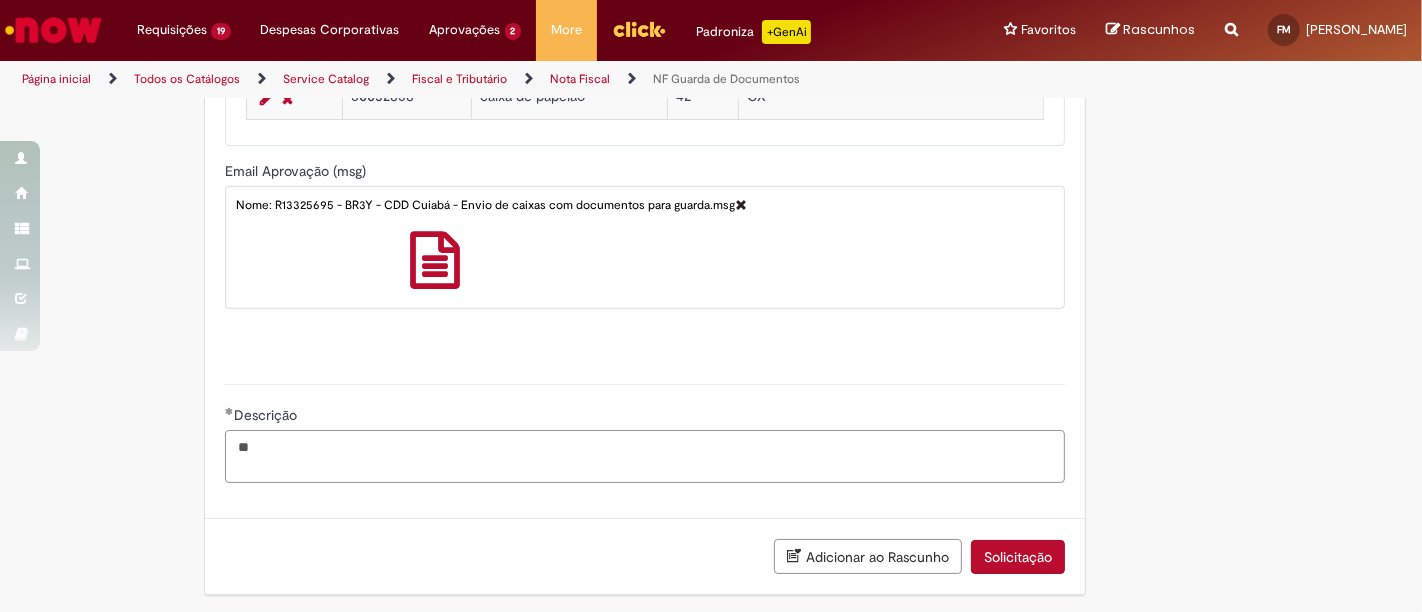 type on "*" 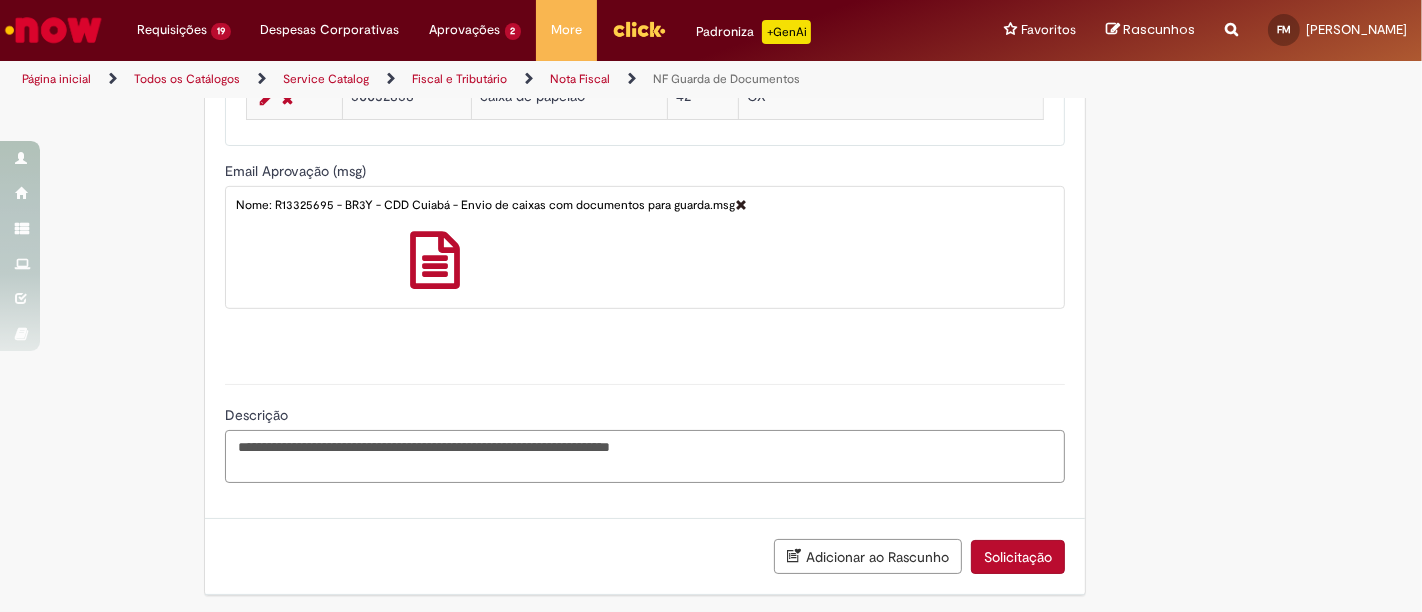 click on "**********" at bounding box center (645, 456) 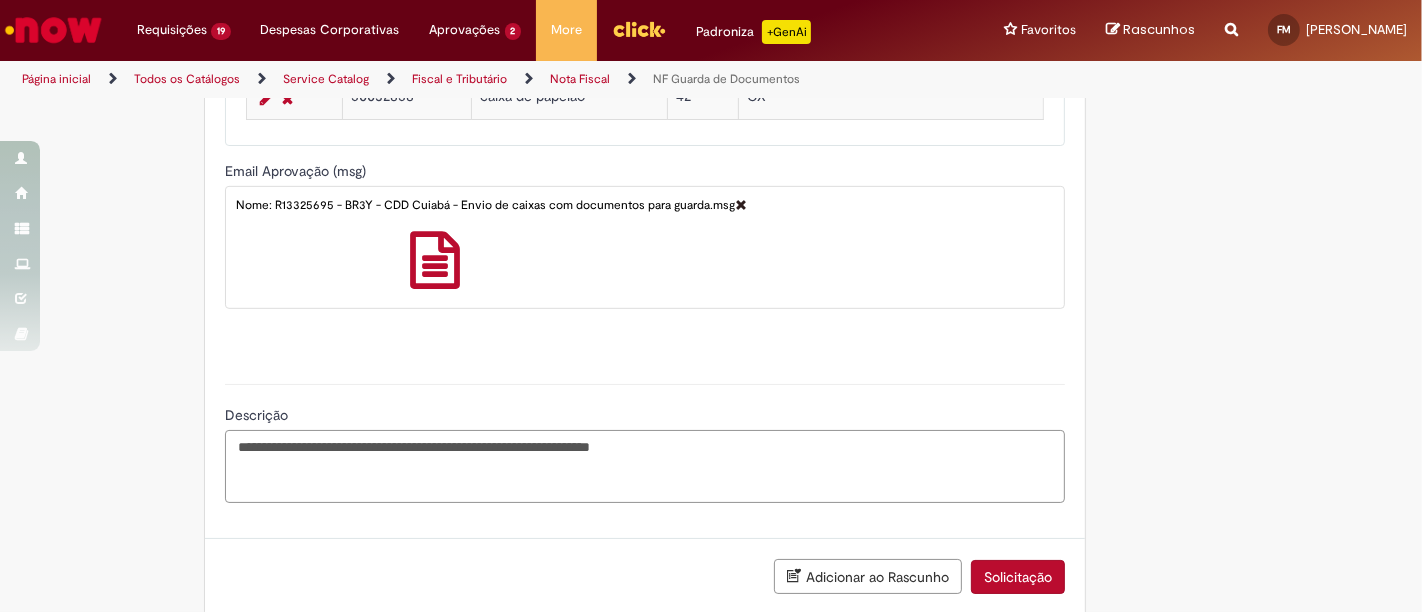 paste on "**********" 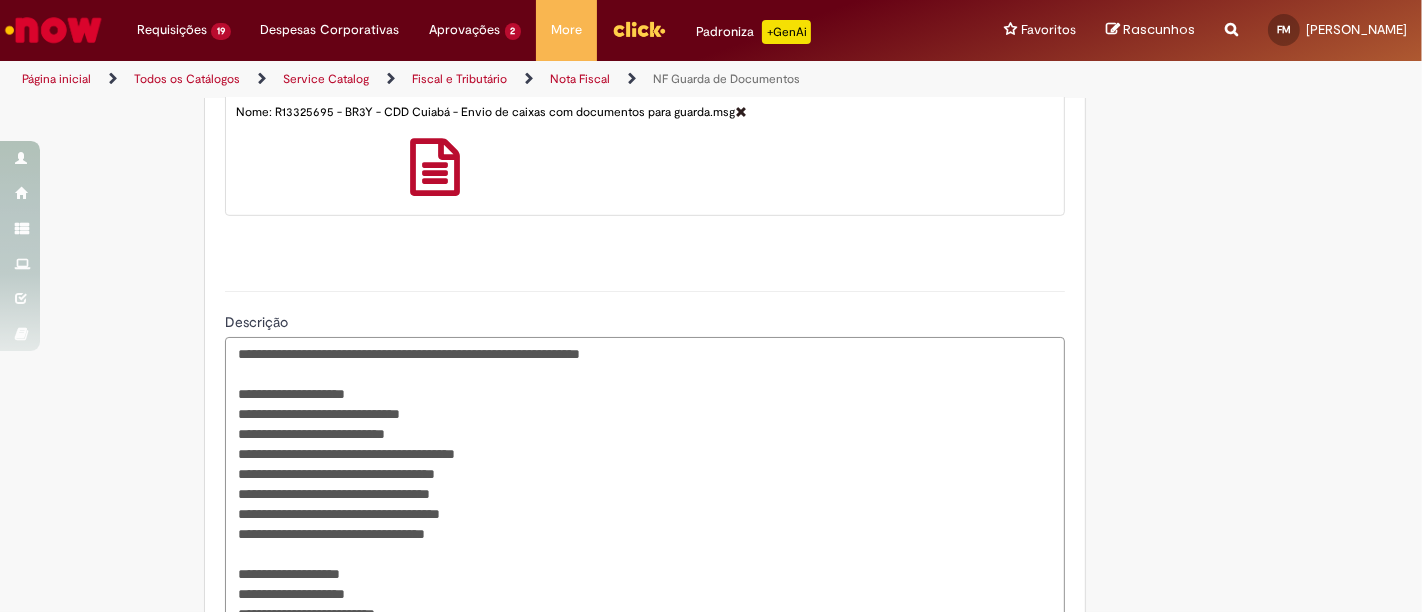 scroll, scrollTop: 1102, scrollLeft: 0, axis: vertical 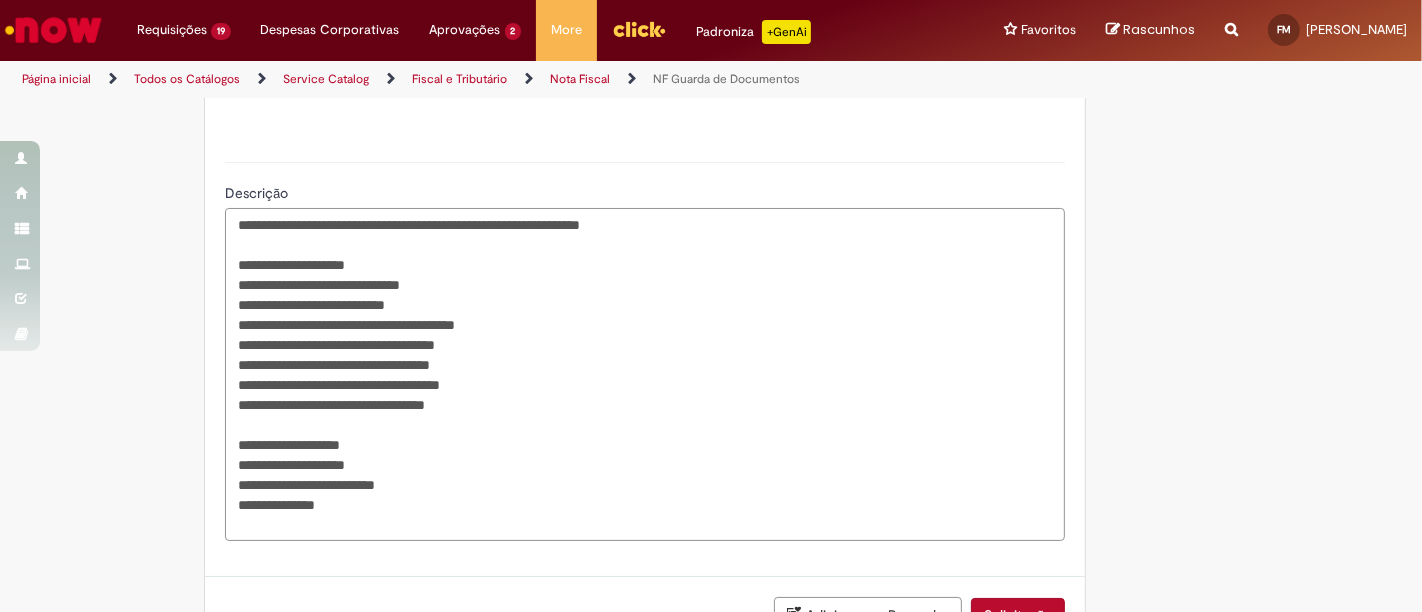 drag, startPoint x: 224, startPoint y: 396, endPoint x: 248, endPoint y: 390, distance: 24.738634 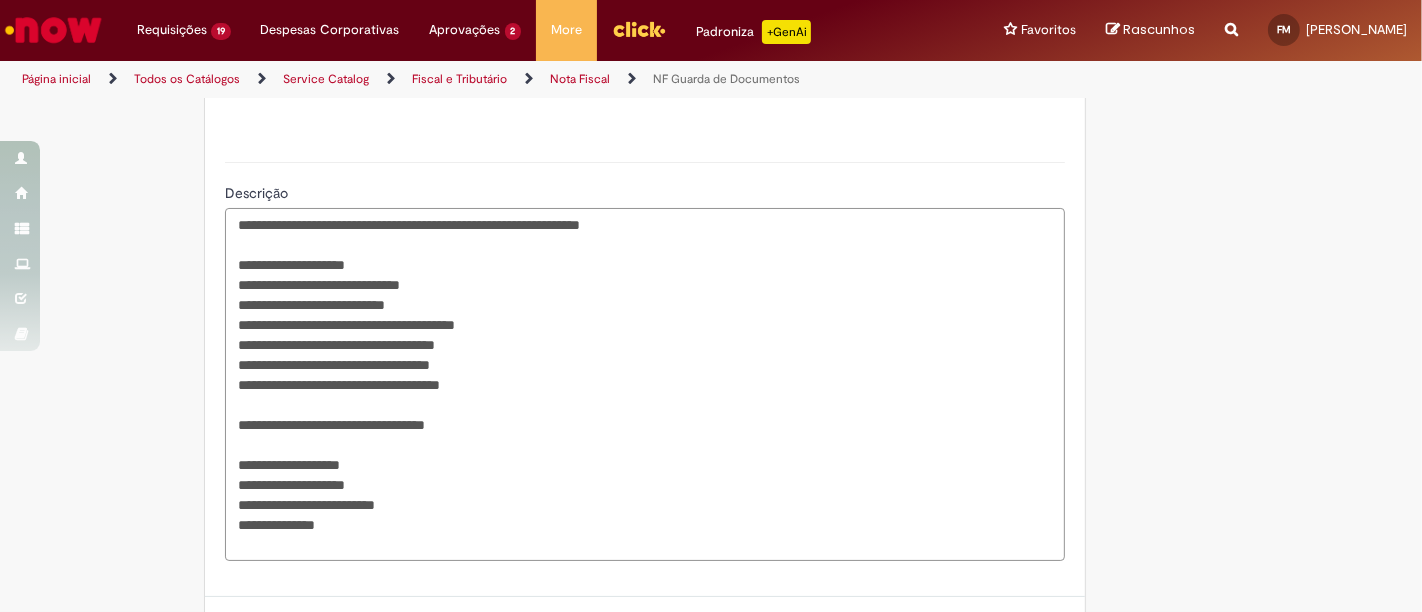 scroll, scrollTop: 1180, scrollLeft: 0, axis: vertical 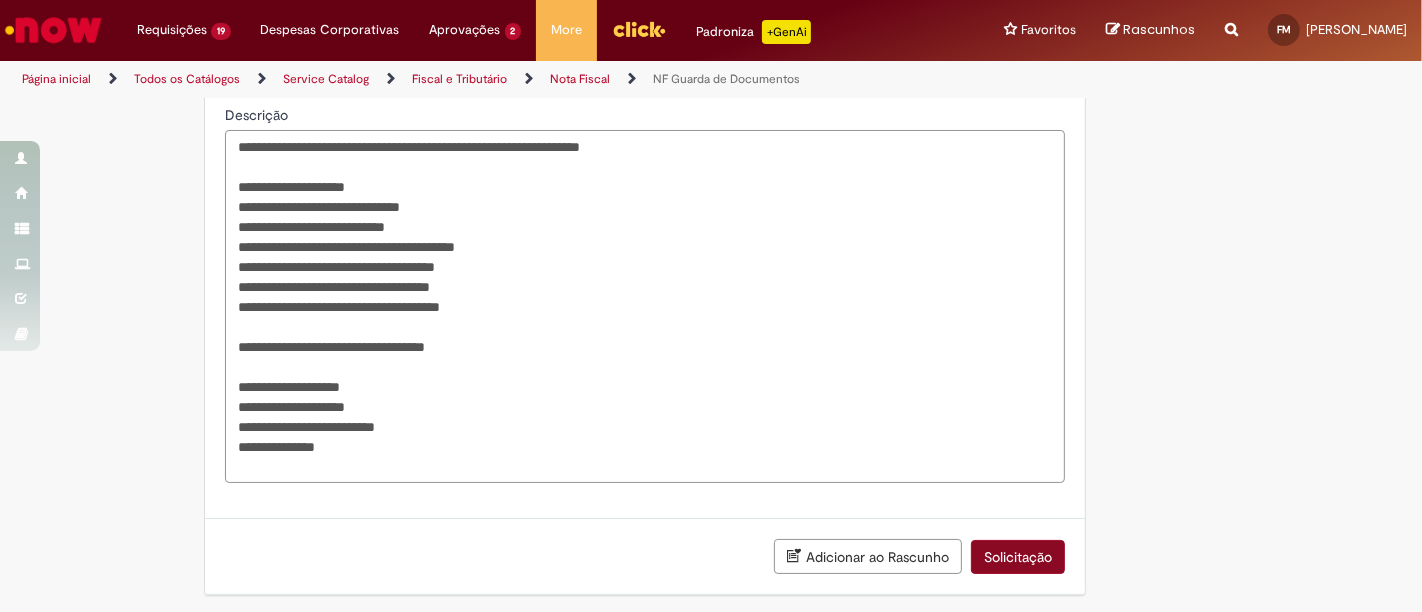 type on "**********" 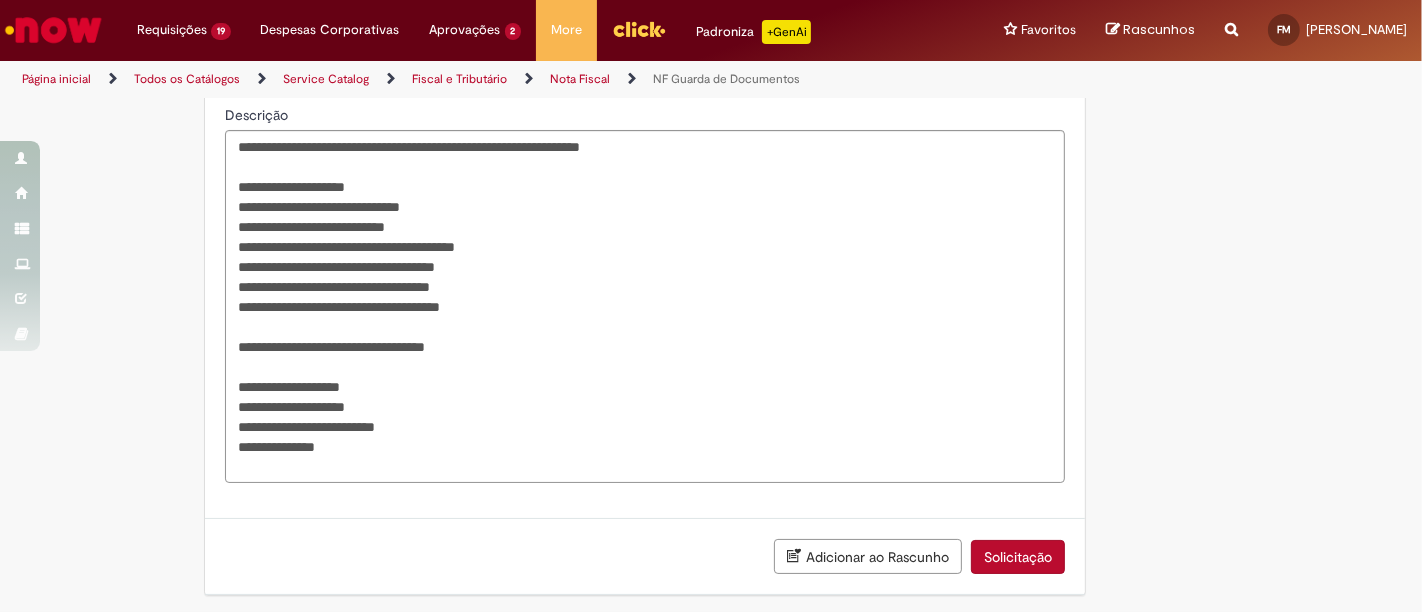 click on "Solicitação" at bounding box center (1018, 557) 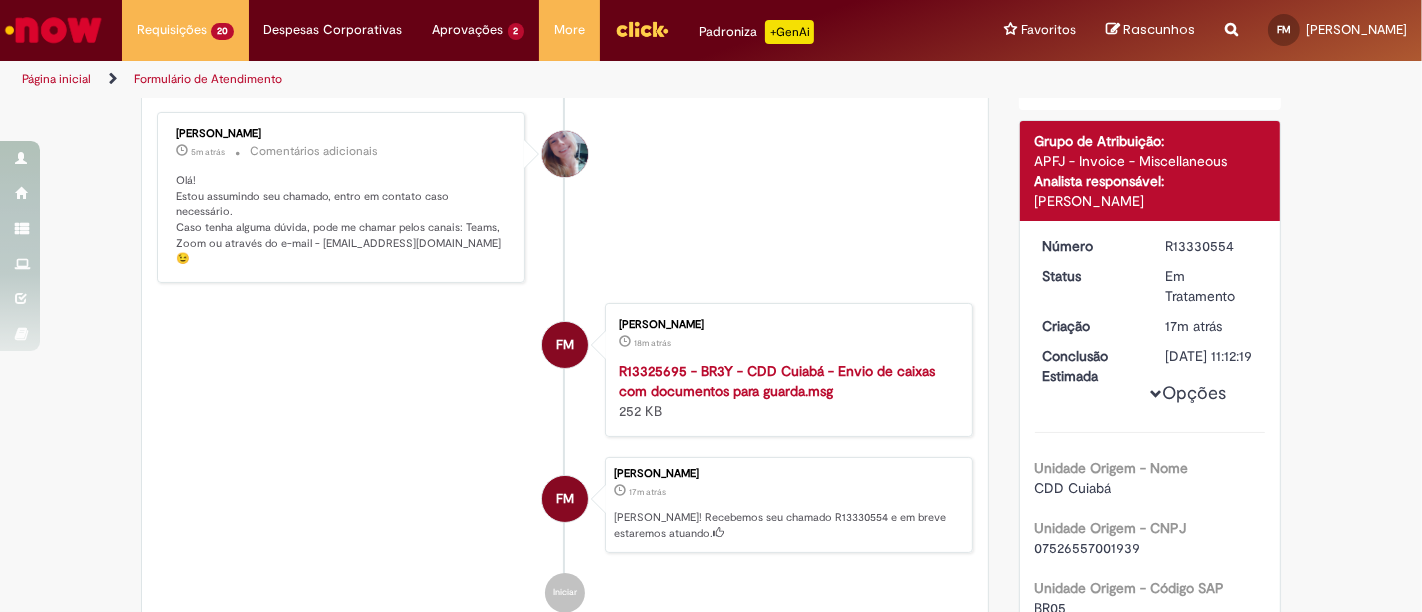 scroll, scrollTop: 0, scrollLeft: 0, axis: both 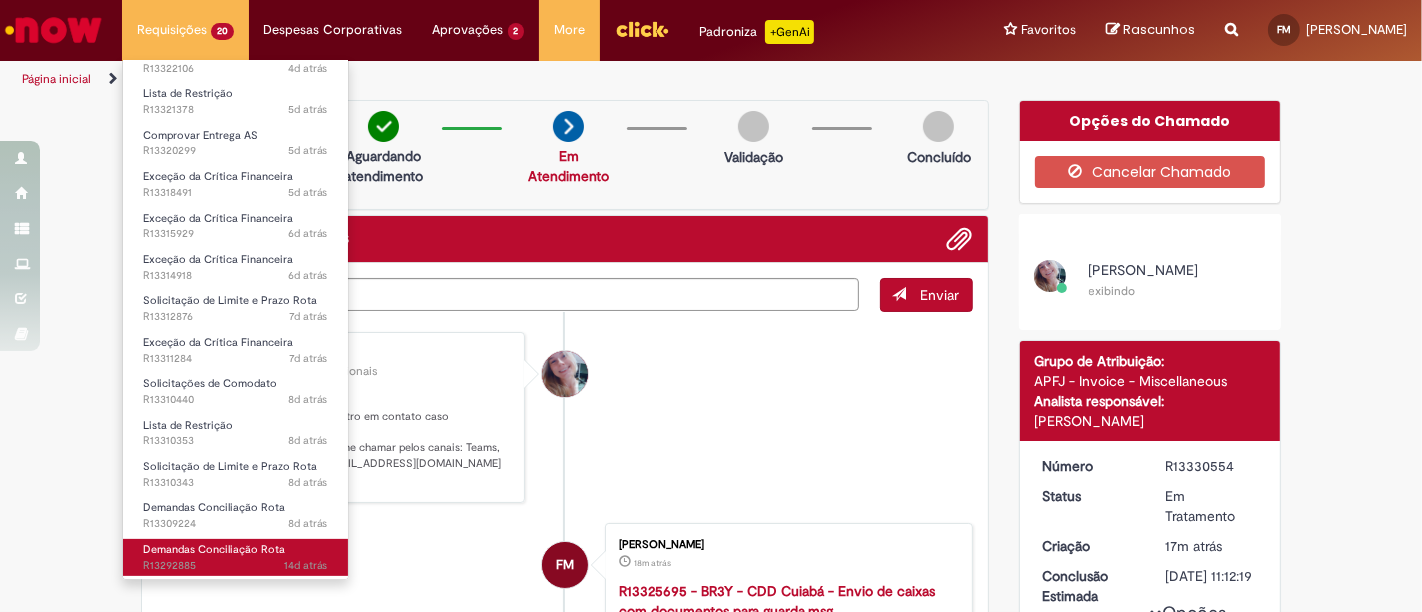 click on "Demandas Conciliação Rota" at bounding box center (214, 549) 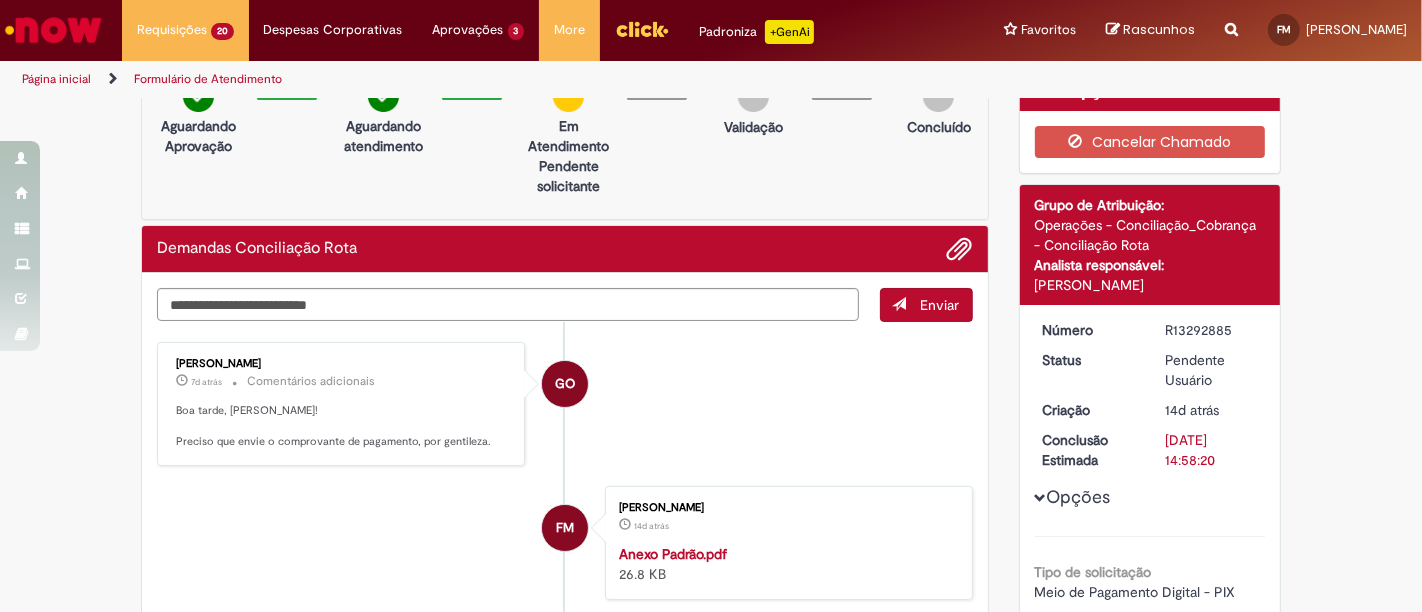 scroll, scrollTop: 0, scrollLeft: 0, axis: both 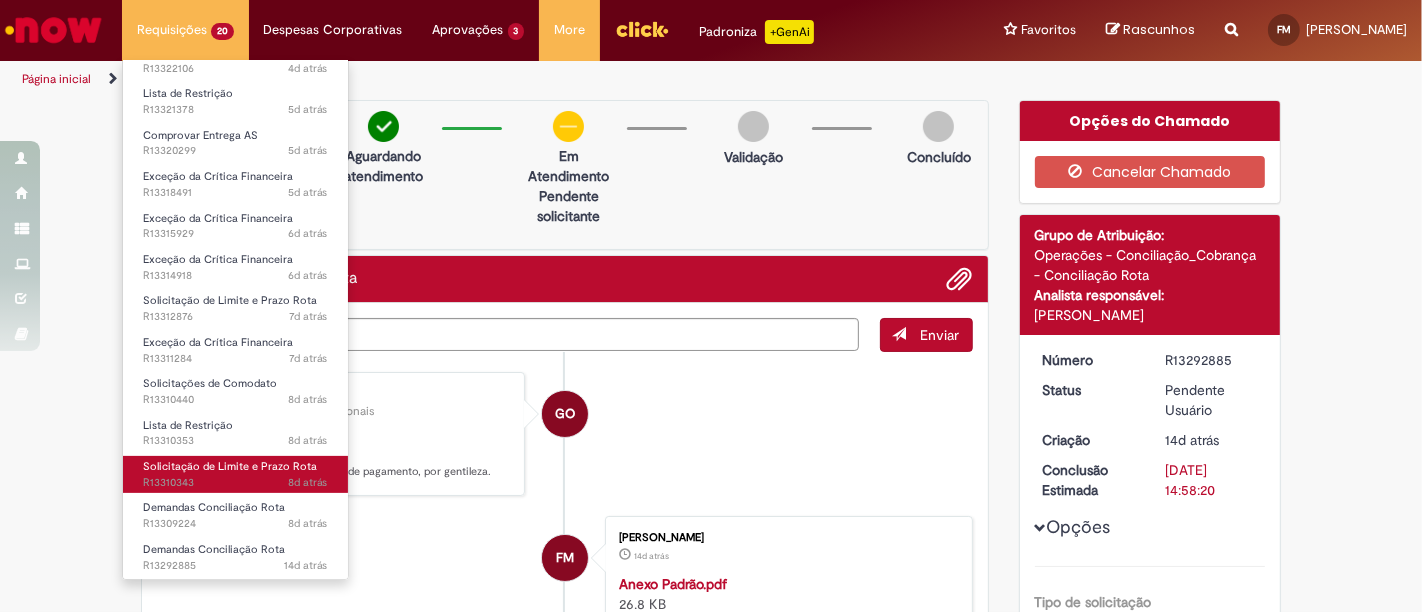 click on "8d atrás 8 dias atrás  R13310343" at bounding box center (235, 483) 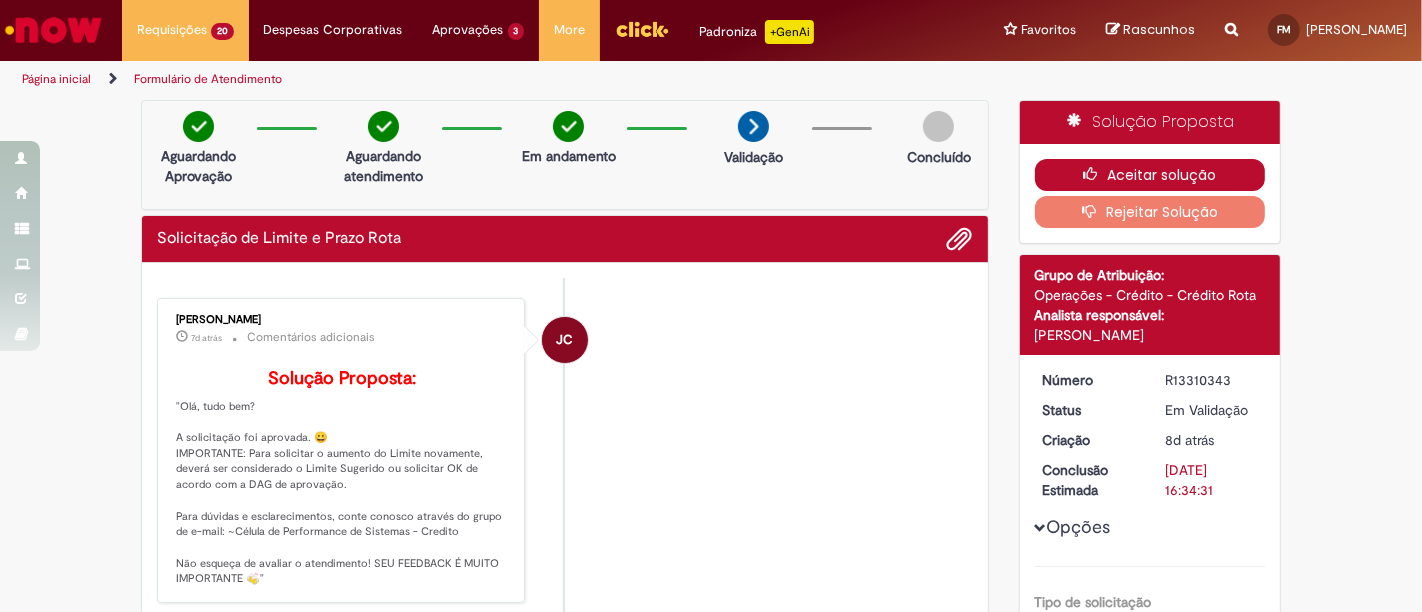 click at bounding box center [1095, 174] 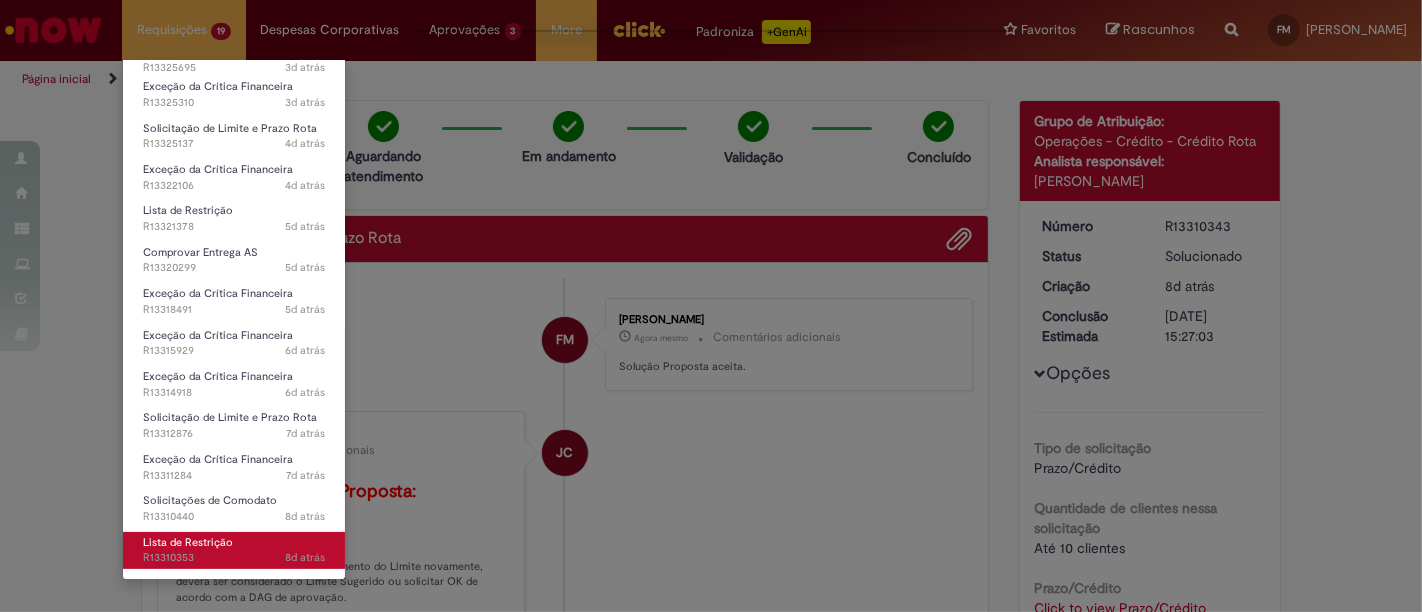 scroll, scrollTop: 320, scrollLeft: 0, axis: vertical 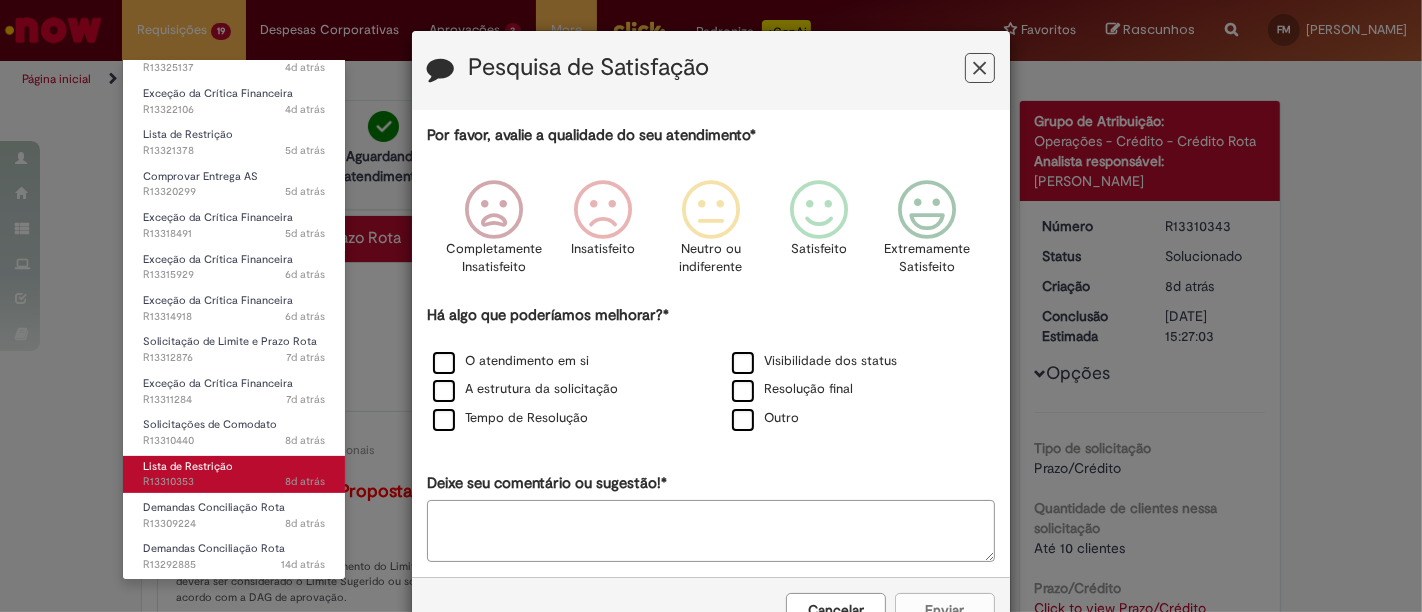 click on "Lista de Restrição" at bounding box center [188, 466] 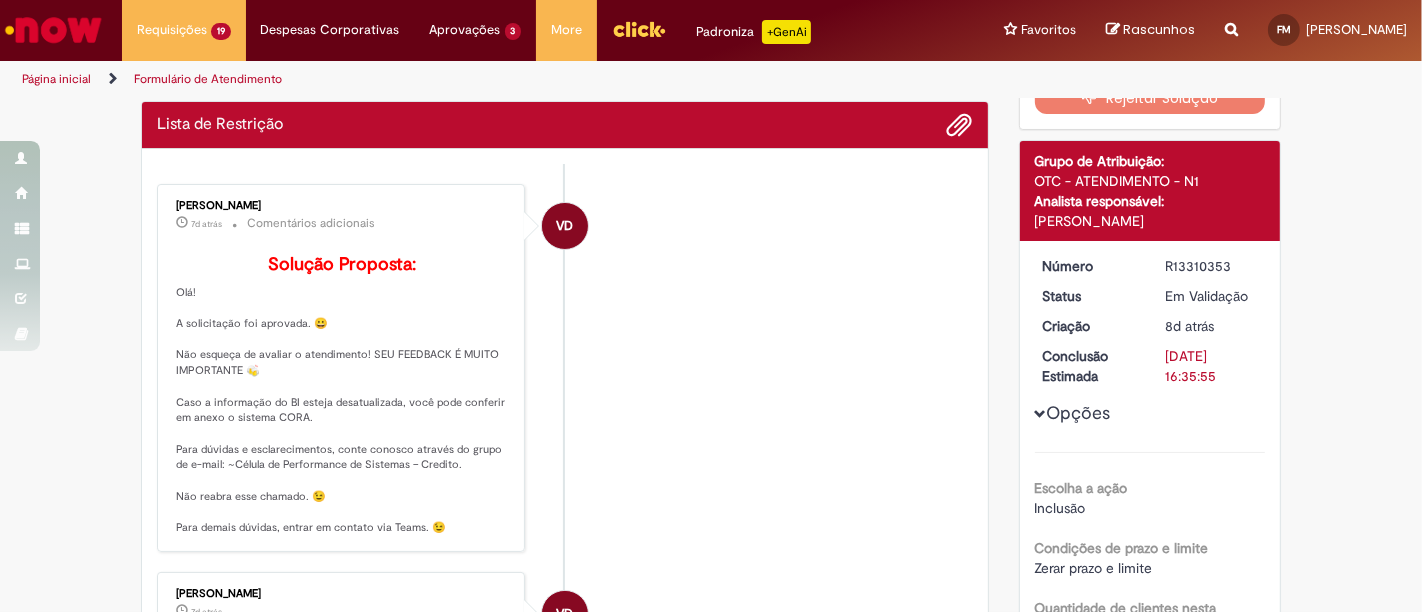 scroll, scrollTop: 0, scrollLeft: 0, axis: both 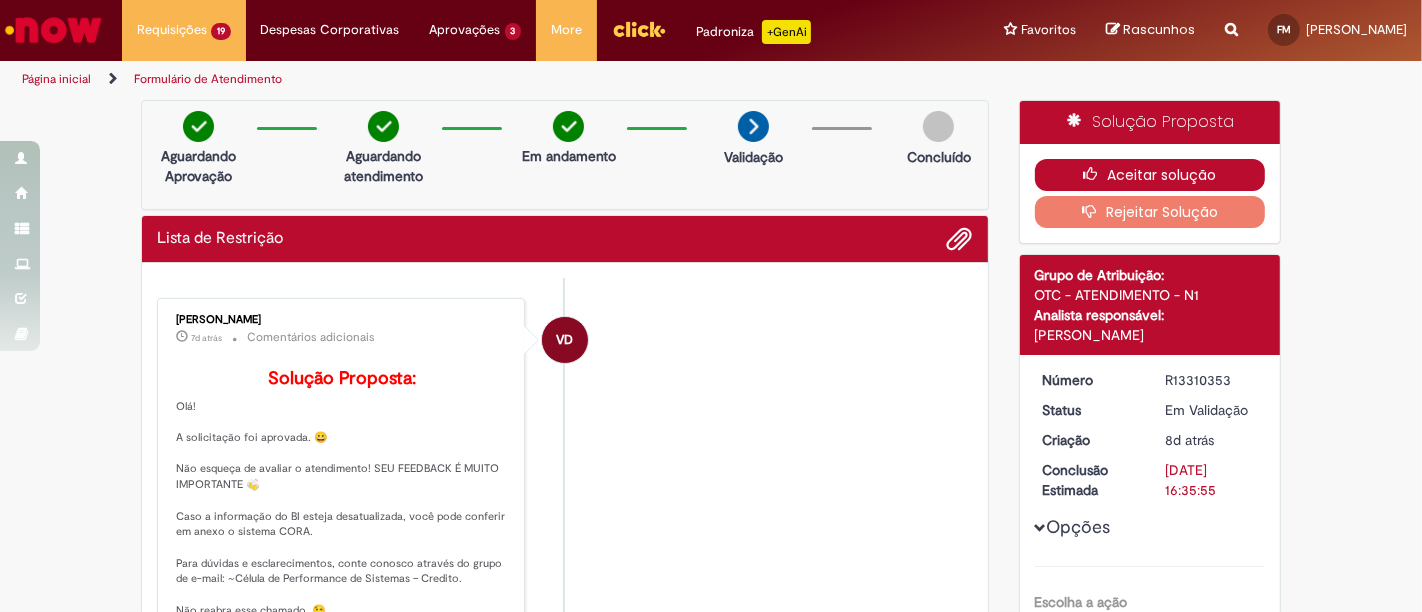 click on "Aceitar solução" at bounding box center [1150, 175] 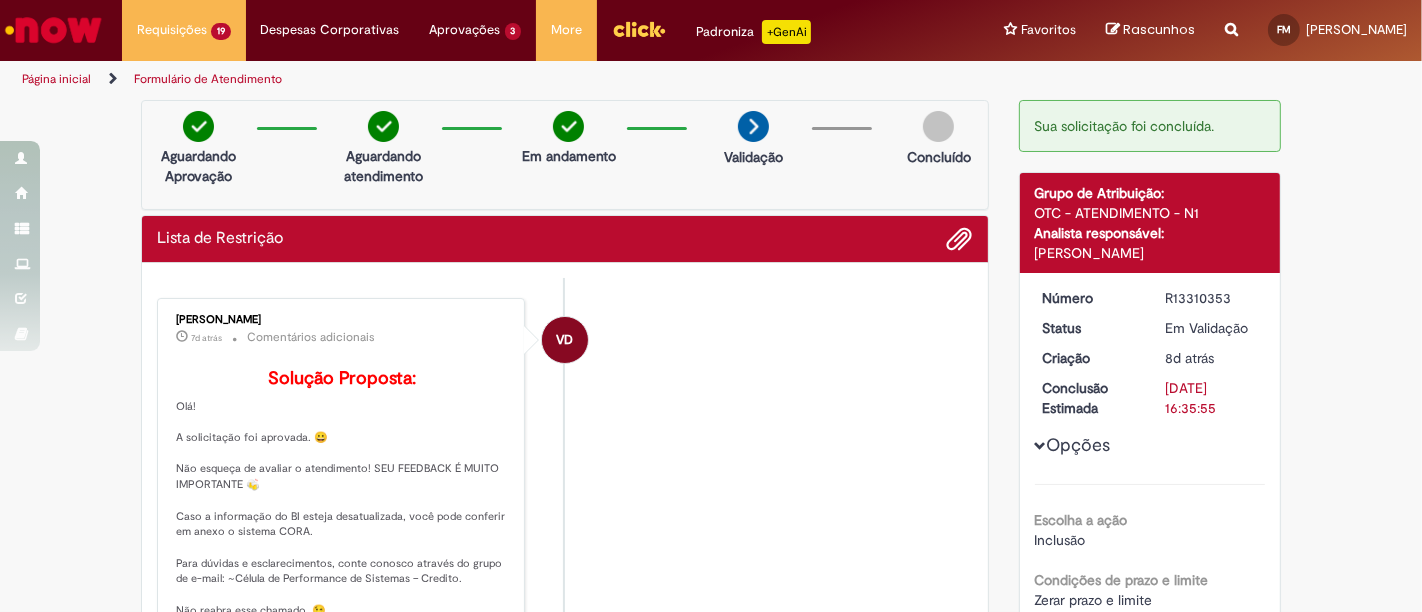 scroll, scrollTop: 444, scrollLeft: 0, axis: vertical 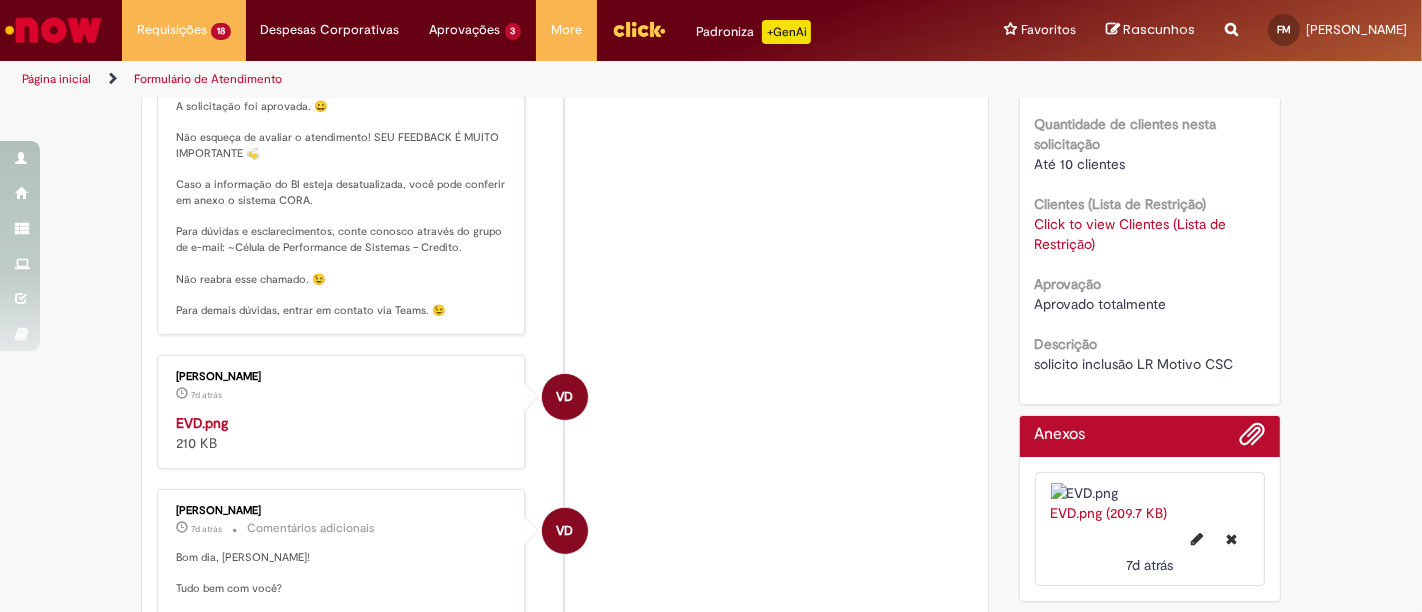 click on "Click to view Clientes (Lista de Restrição)" at bounding box center (1131, 234) 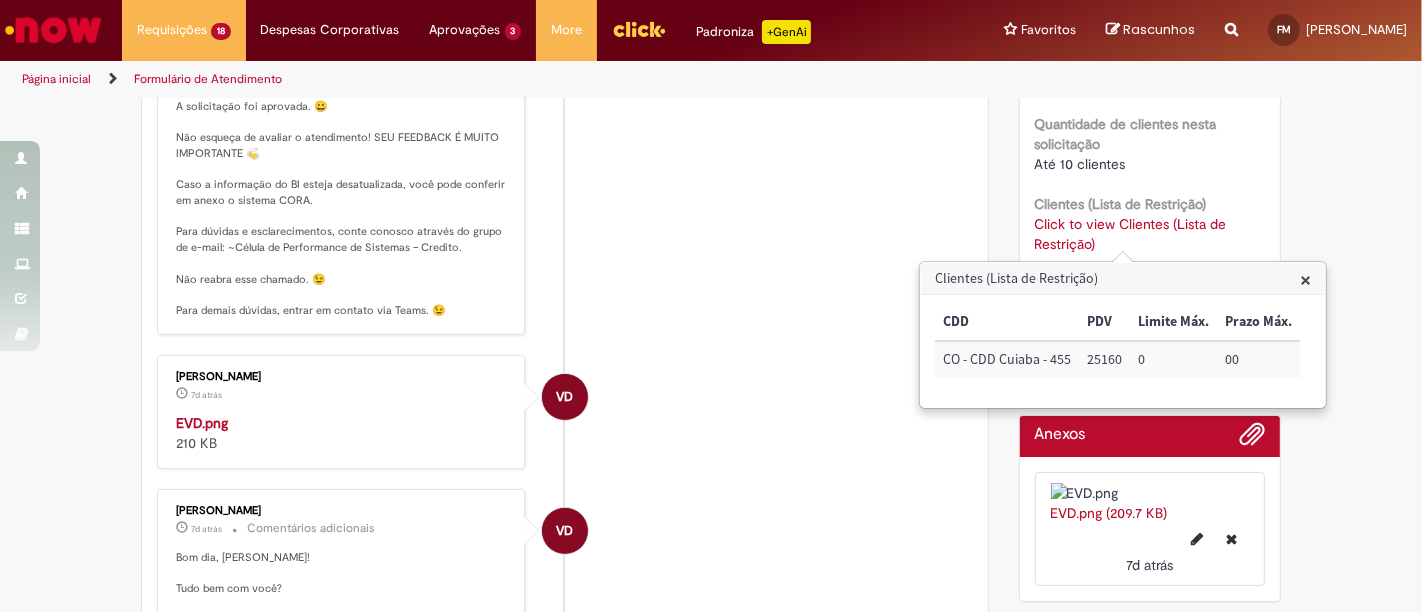 click on "VD
[PERSON_NAME]
7d atrás 7 dias atrás     Comentários adicionais
Solução Proposta:
Olá!
A solicitação foi aprovada. 😀
Não esqueça de avaliar o atendimento! SEU FEEDBACK É MUITO IMPORTANTE 🍻
Caso a informação do BI esteja desatualizada, você pode conferir em anexo o sistema CORA.
Para dúvidas e esclarecimentos, conte conosco através do grupo de e-mail: ~Célula de Performance de Sistemas – Credito.
Não reabra esse chamado. 😉
Para demais dúvidas, entrar em contato via Teams. 😉" at bounding box center (565, 151) 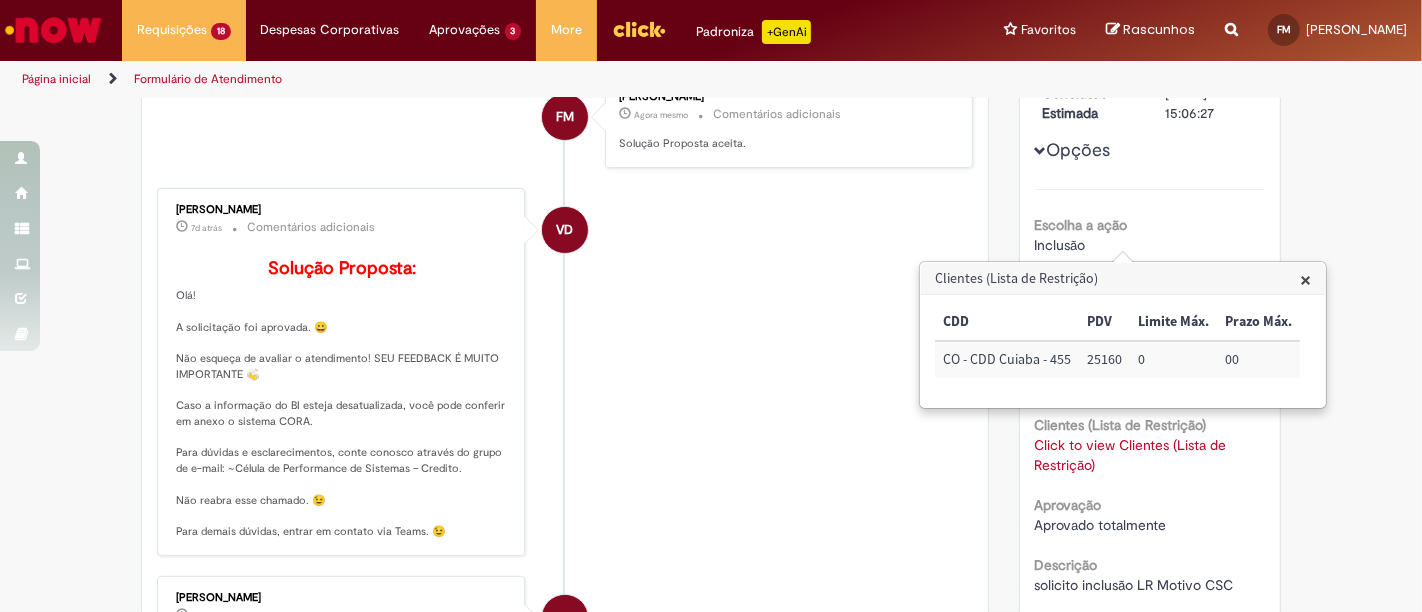 scroll, scrollTop: 0, scrollLeft: 0, axis: both 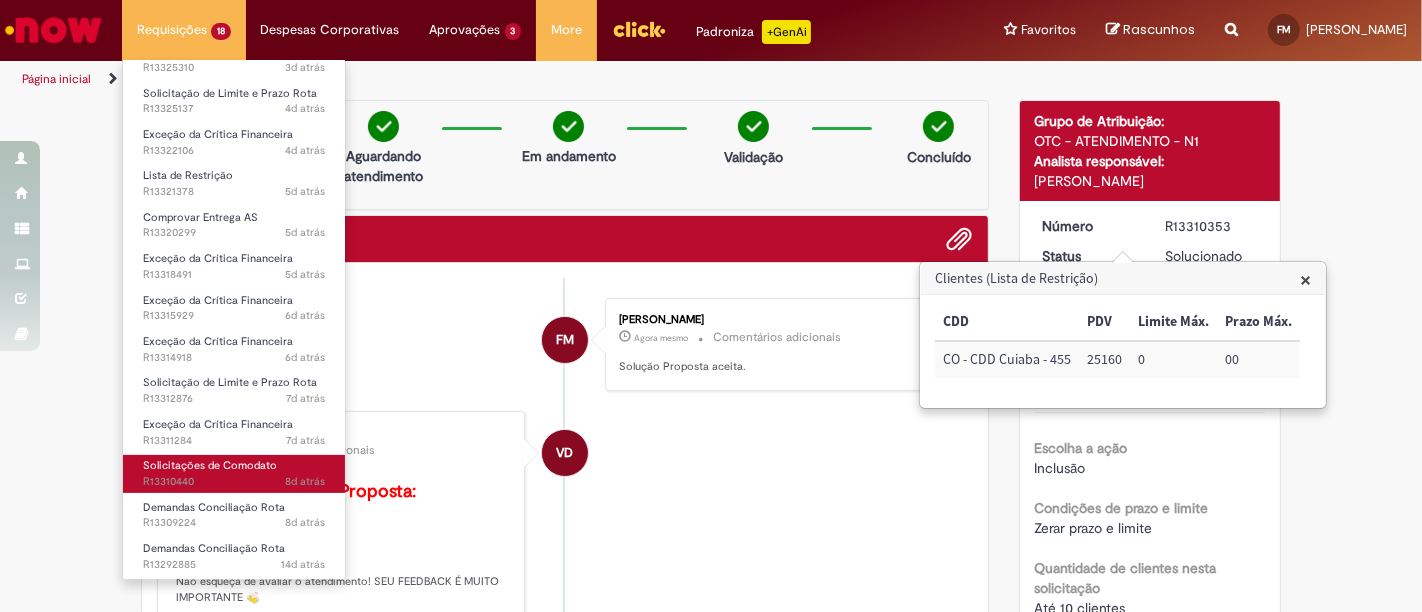 click on "Solicitações de Comodato" at bounding box center (210, 465) 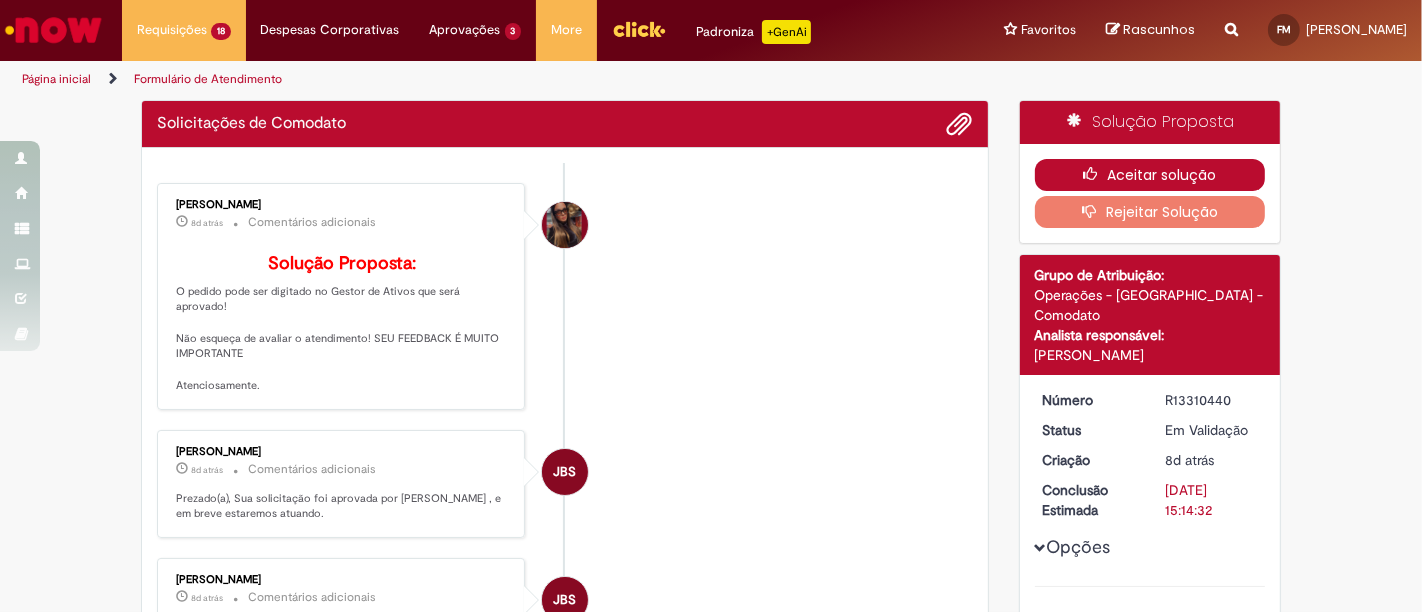 click at bounding box center [1095, 174] 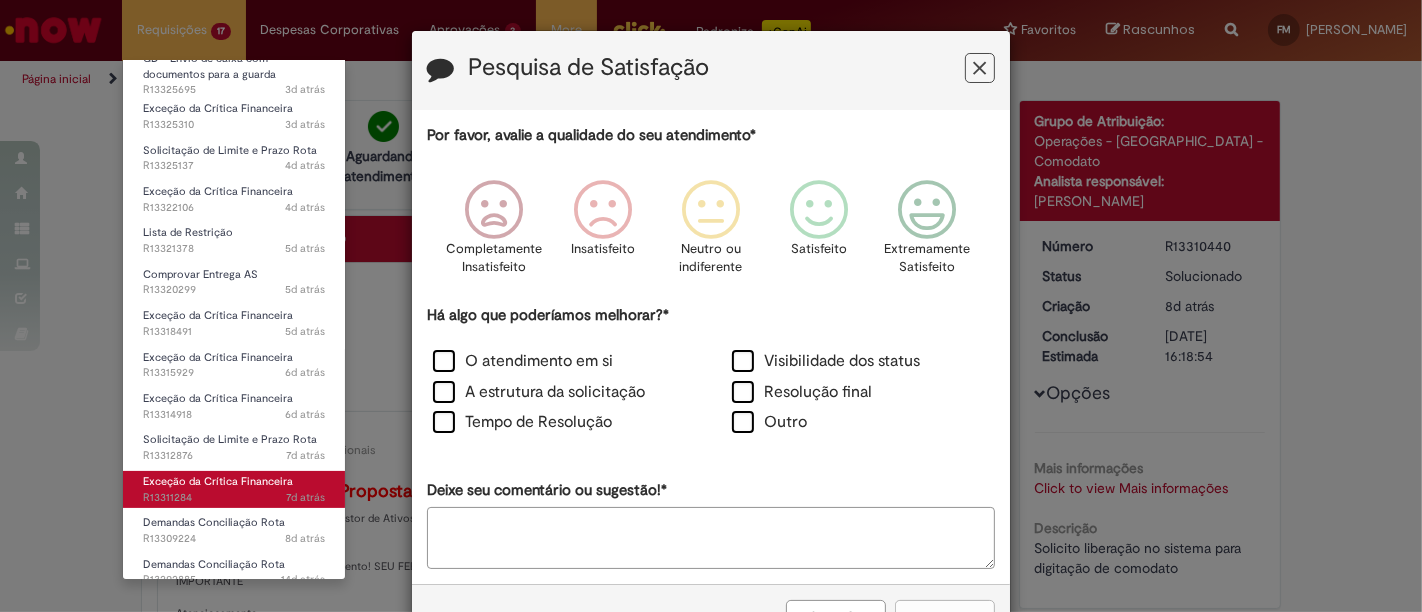 scroll, scrollTop: 237, scrollLeft: 0, axis: vertical 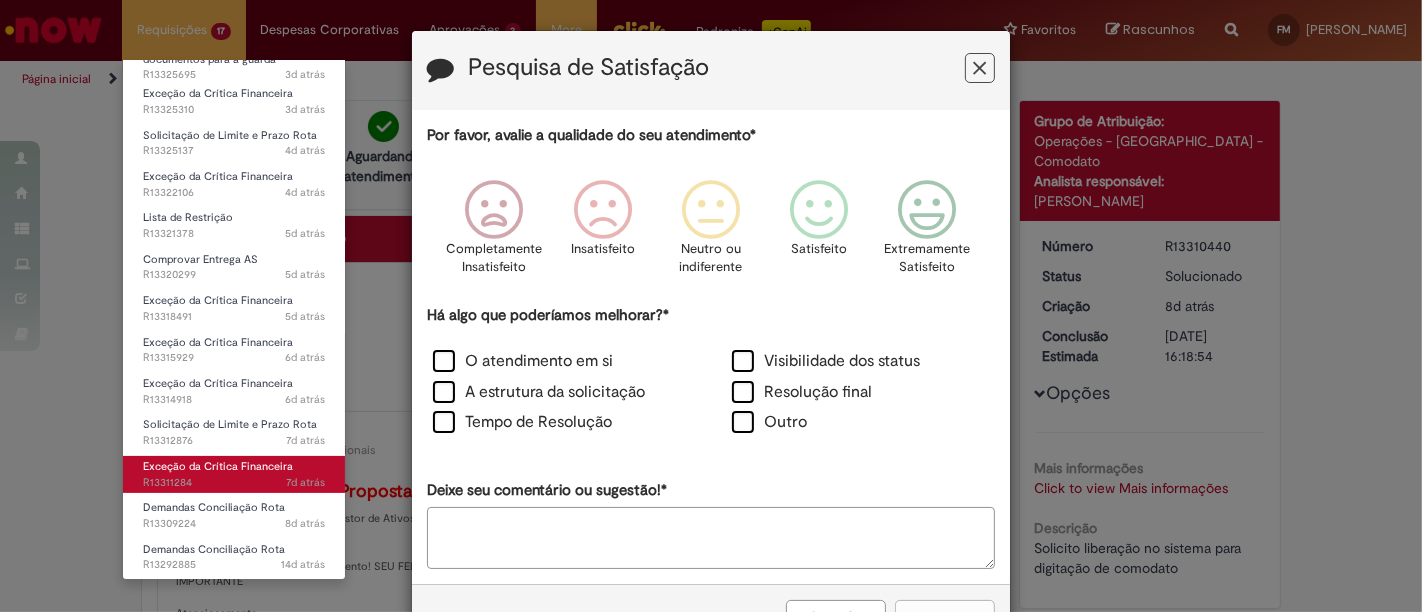 click on "Exceção da Crítica Financeira" at bounding box center [218, 466] 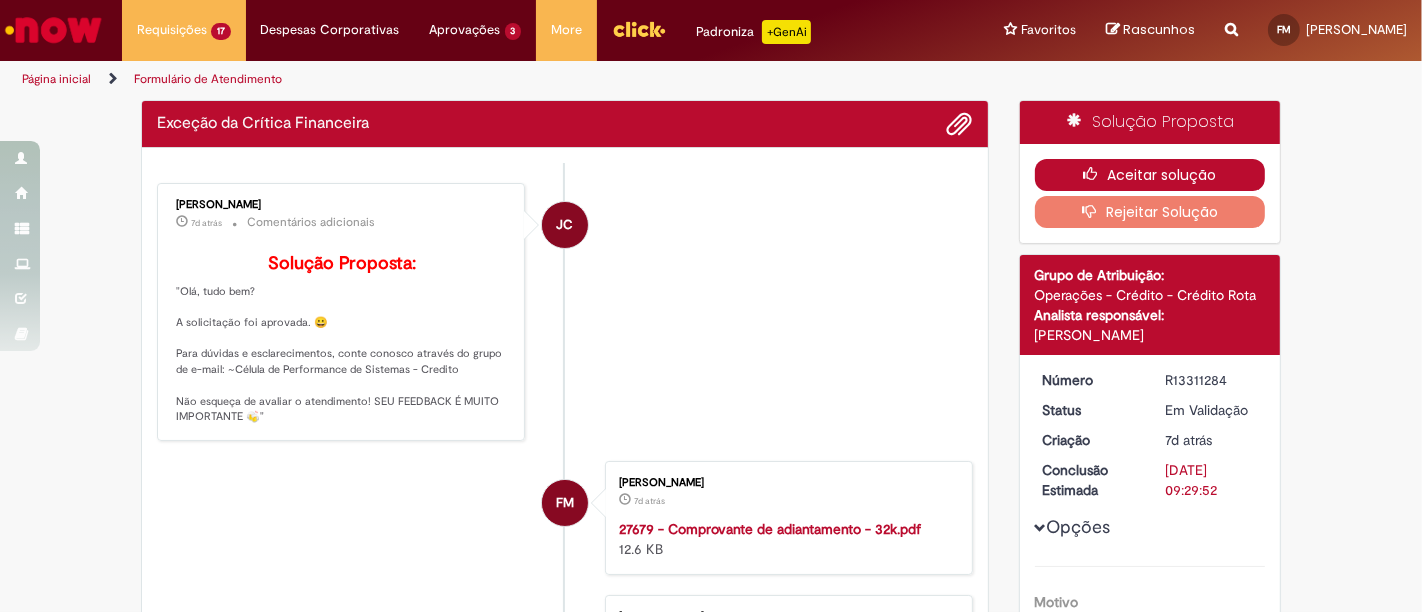 click on "Aceitar solução" at bounding box center (1150, 175) 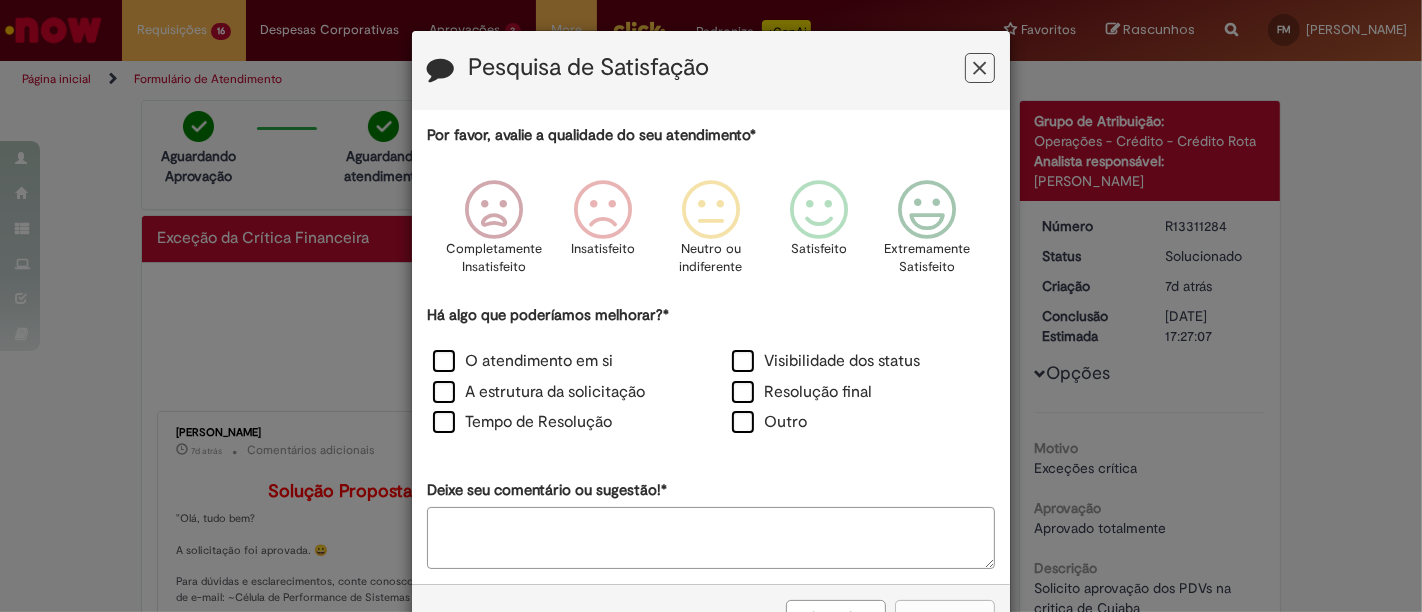 click at bounding box center [980, 68] 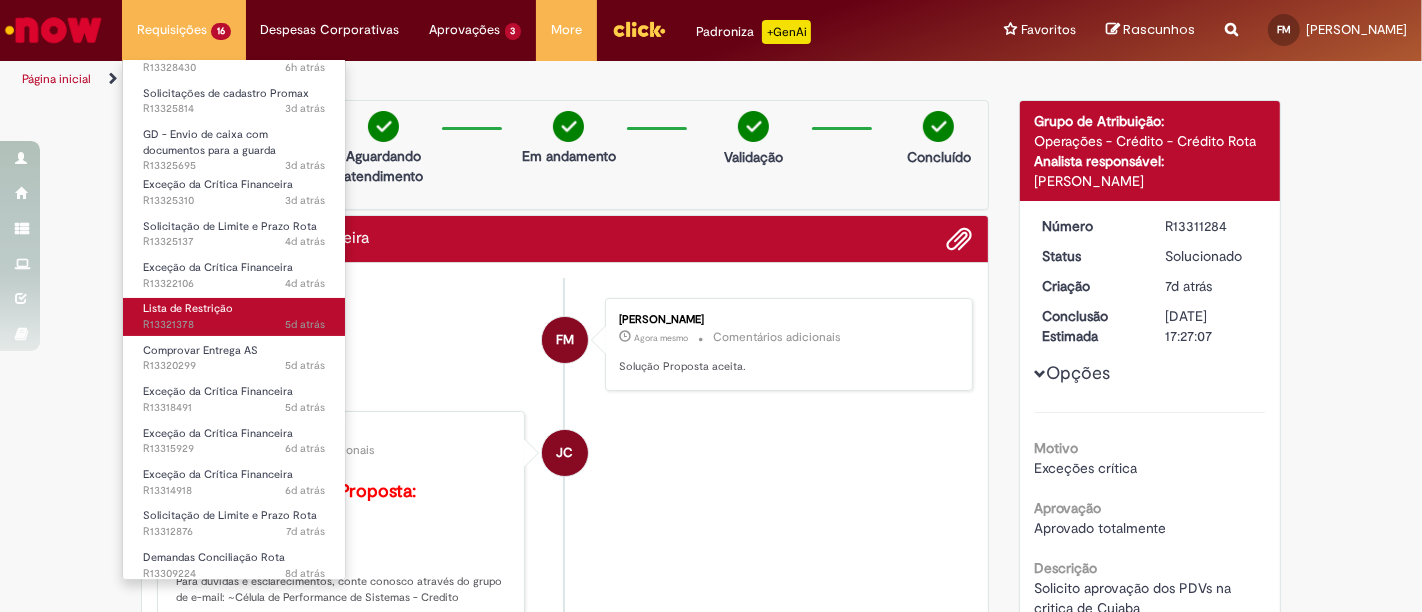 scroll, scrollTop: 196, scrollLeft: 0, axis: vertical 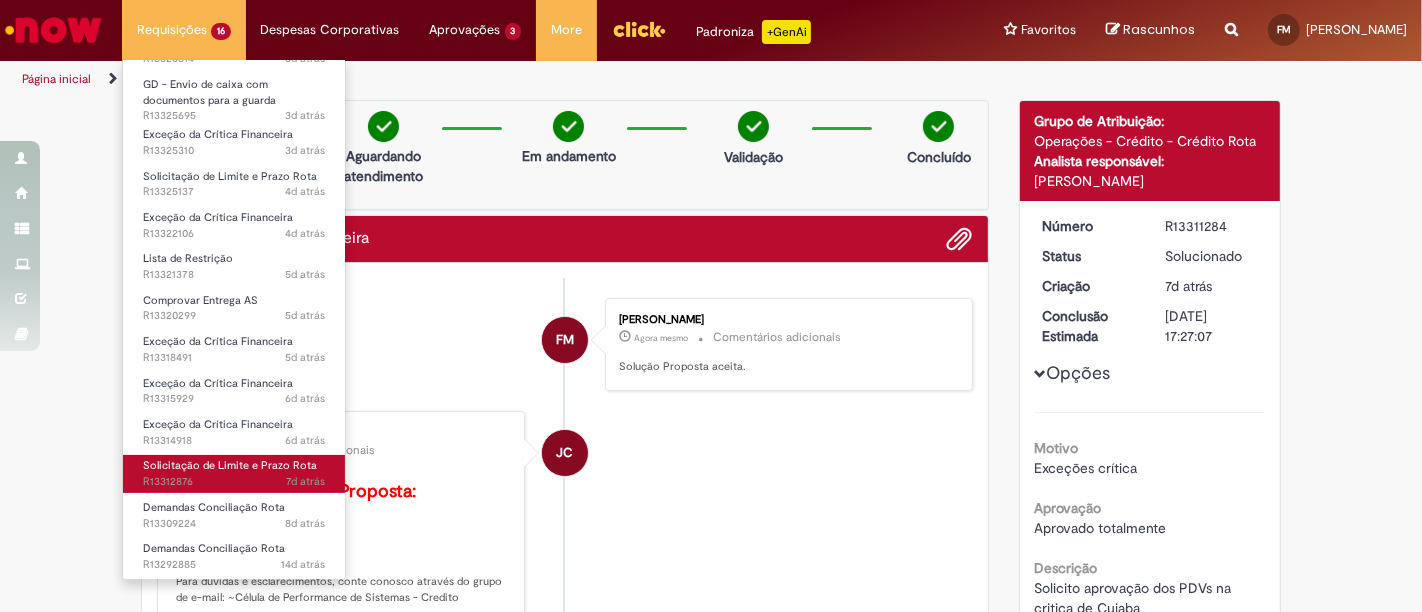 click on "7d atrás 7 dias atrás  R13312876" at bounding box center [234, 482] 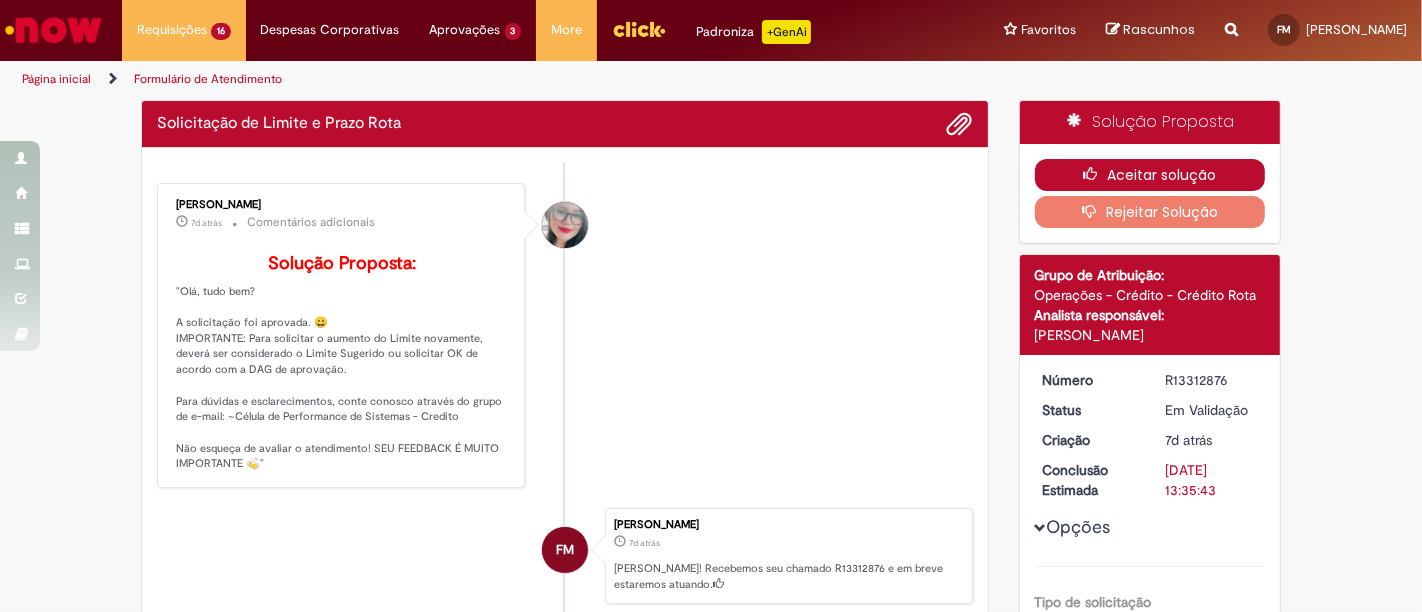 click on "Aceitar solução" at bounding box center [1150, 175] 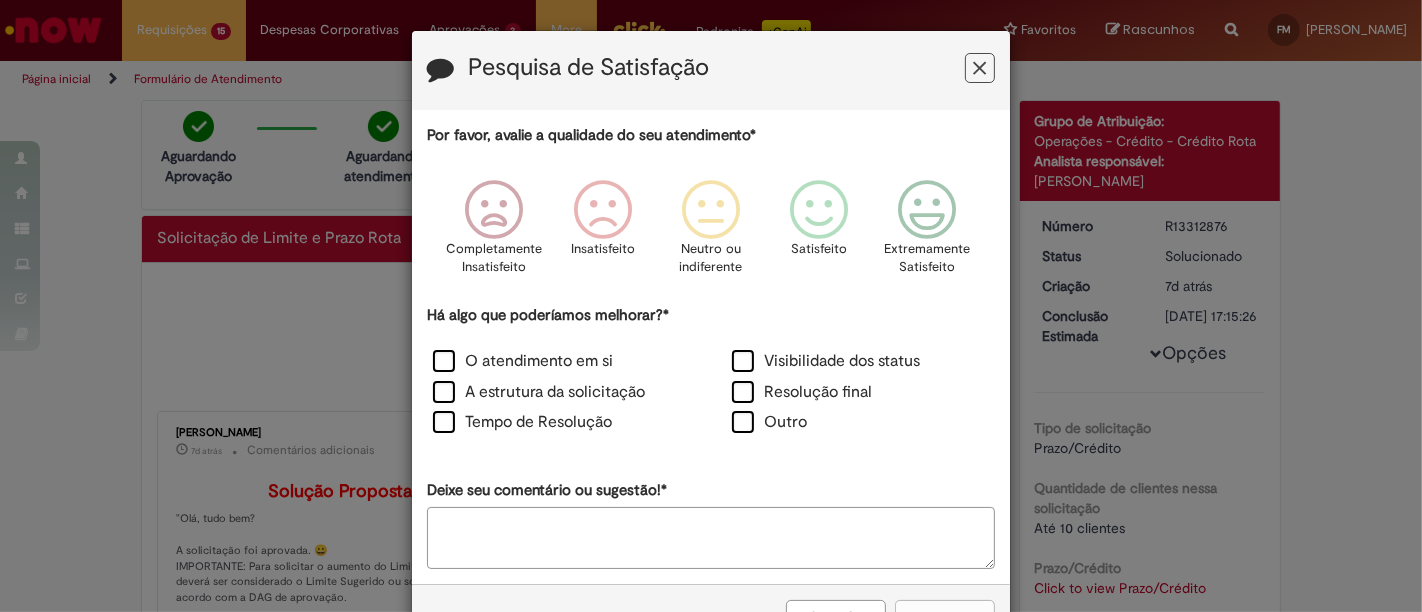 click at bounding box center (980, 68) 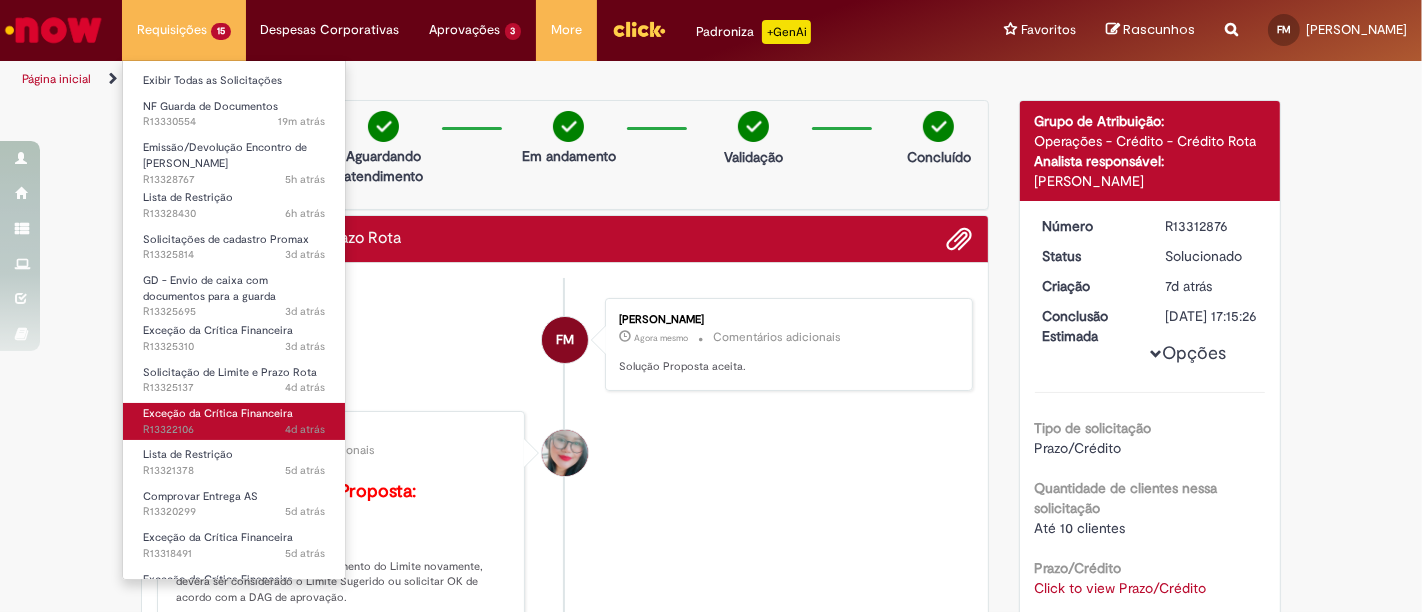 scroll, scrollTop: 154, scrollLeft: 0, axis: vertical 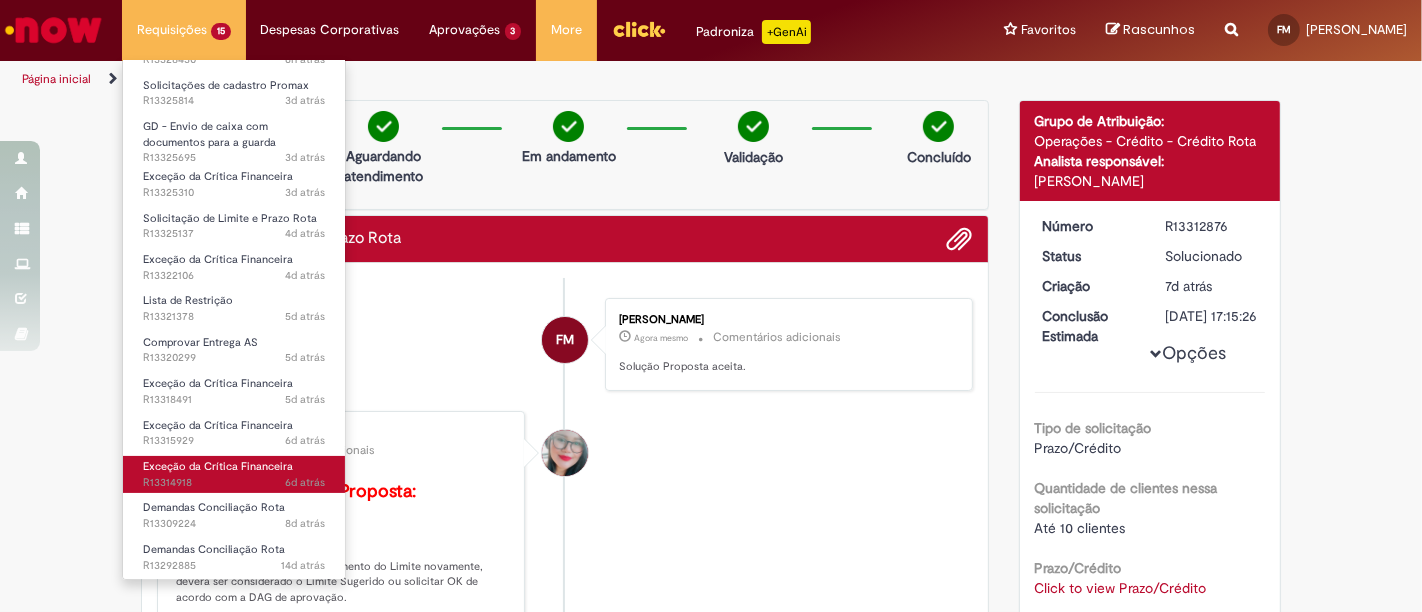 click on "Exceção da Crítica Financeira" at bounding box center (218, 466) 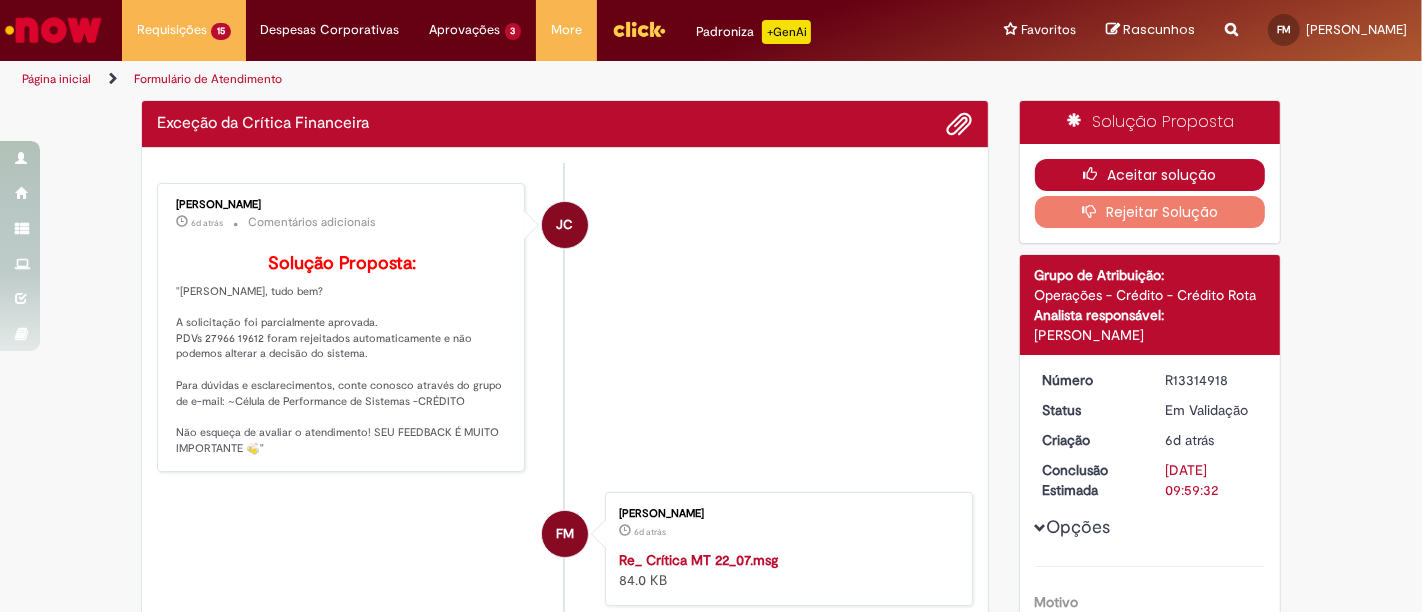 click at bounding box center (1095, 174) 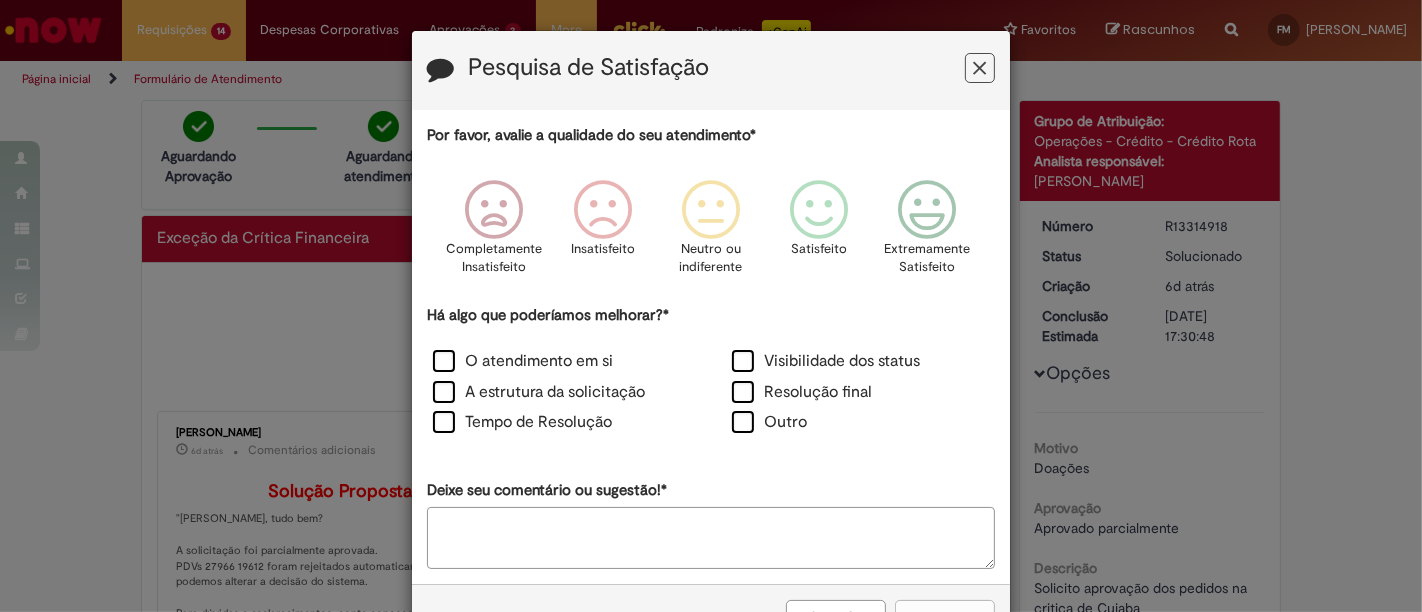 click at bounding box center (980, 68) 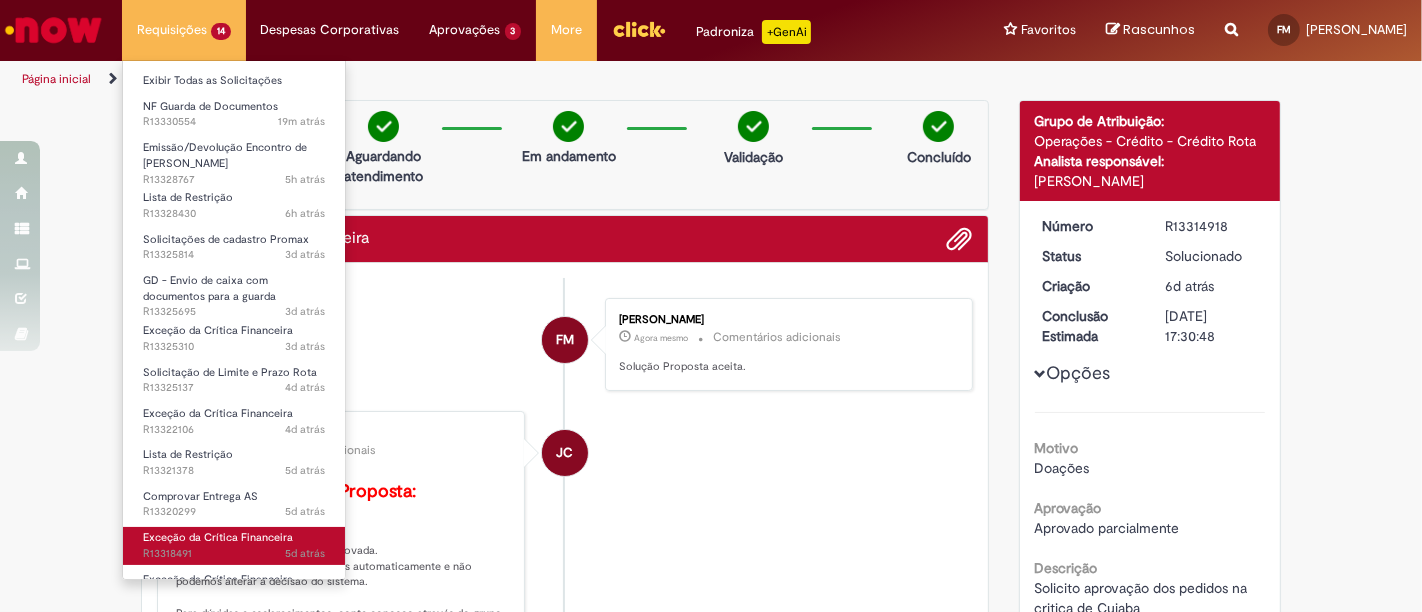 scroll, scrollTop: 113, scrollLeft: 0, axis: vertical 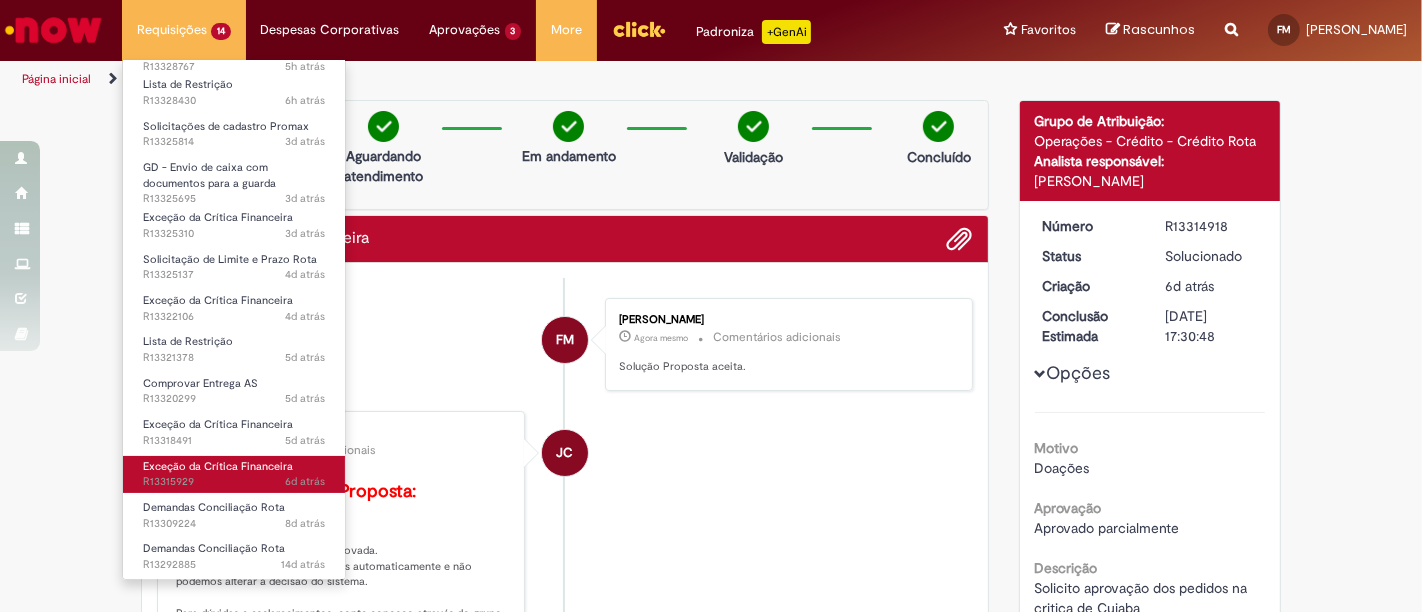 click on "6d atrás 6 dias atrás  R13315929" at bounding box center [234, 482] 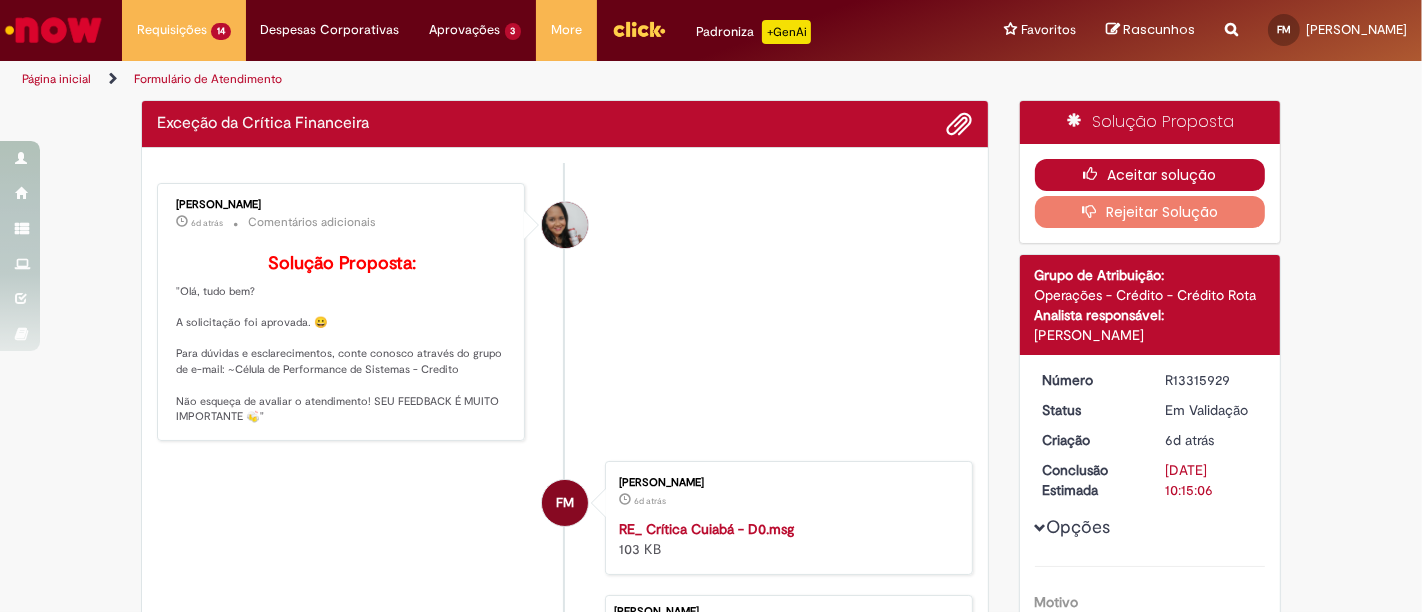 click at bounding box center (1095, 174) 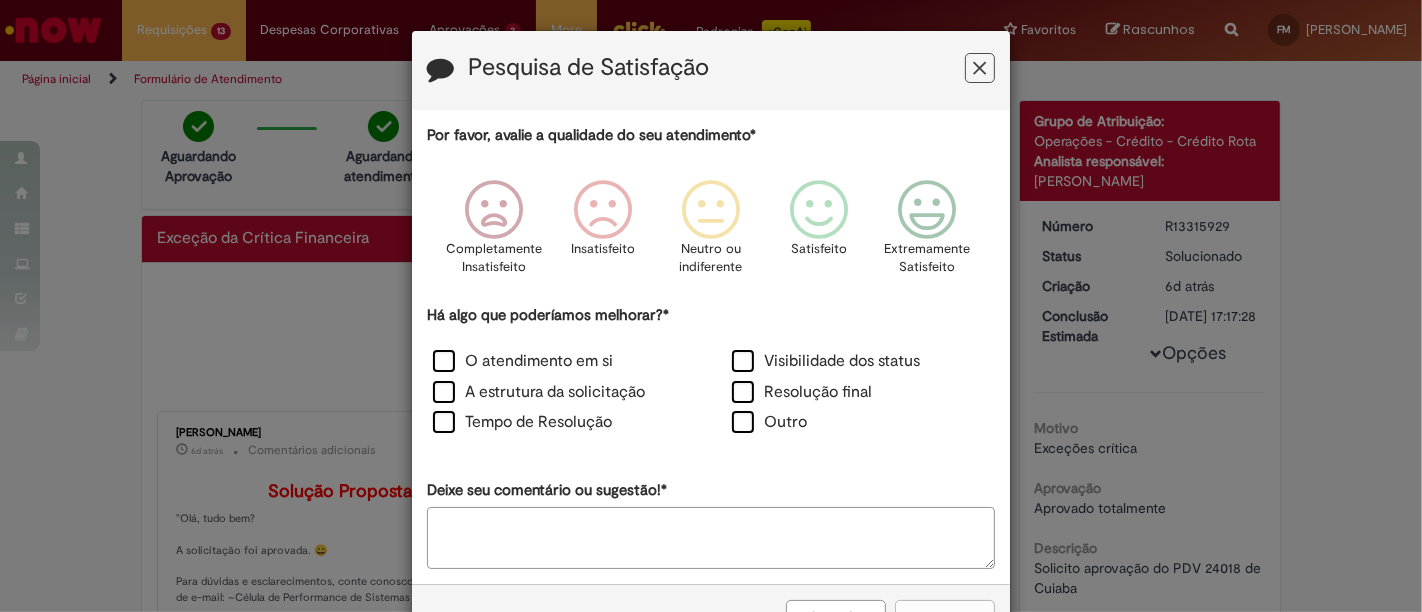 drag, startPoint x: 968, startPoint y: 62, endPoint x: 821, endPoint y: 88, distance: 149.28162 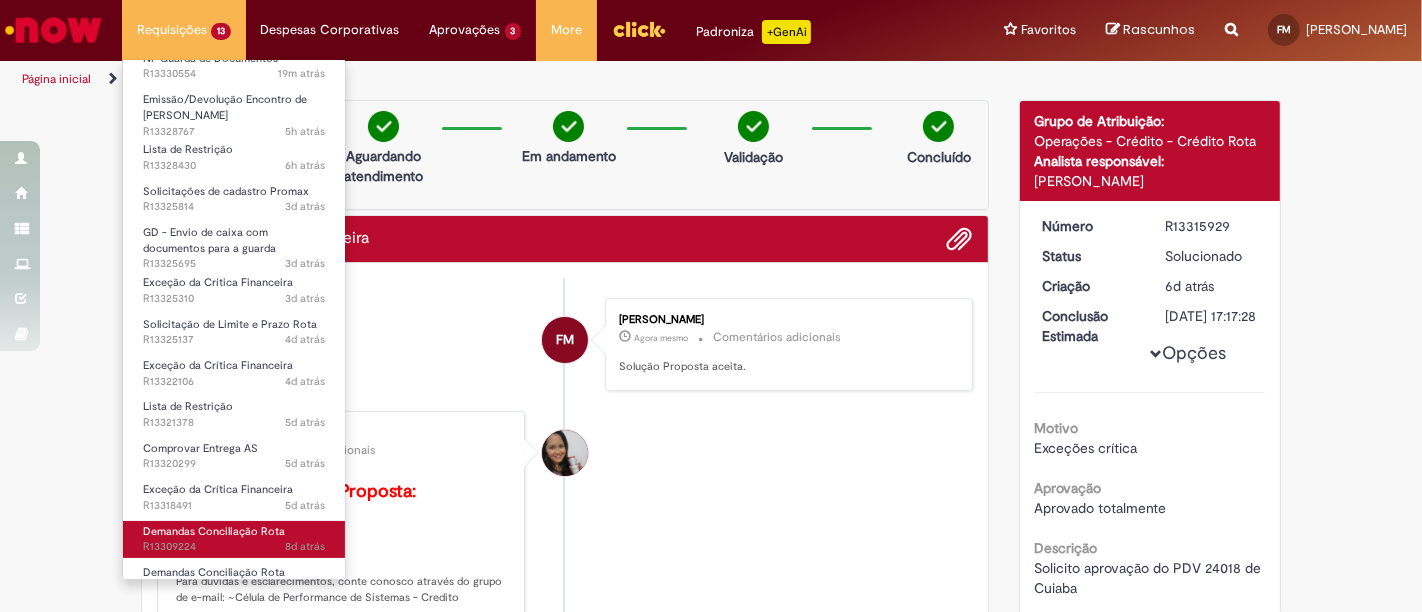 scroll, scrollTop: 71, scrollLeft: 0, axis: vertical 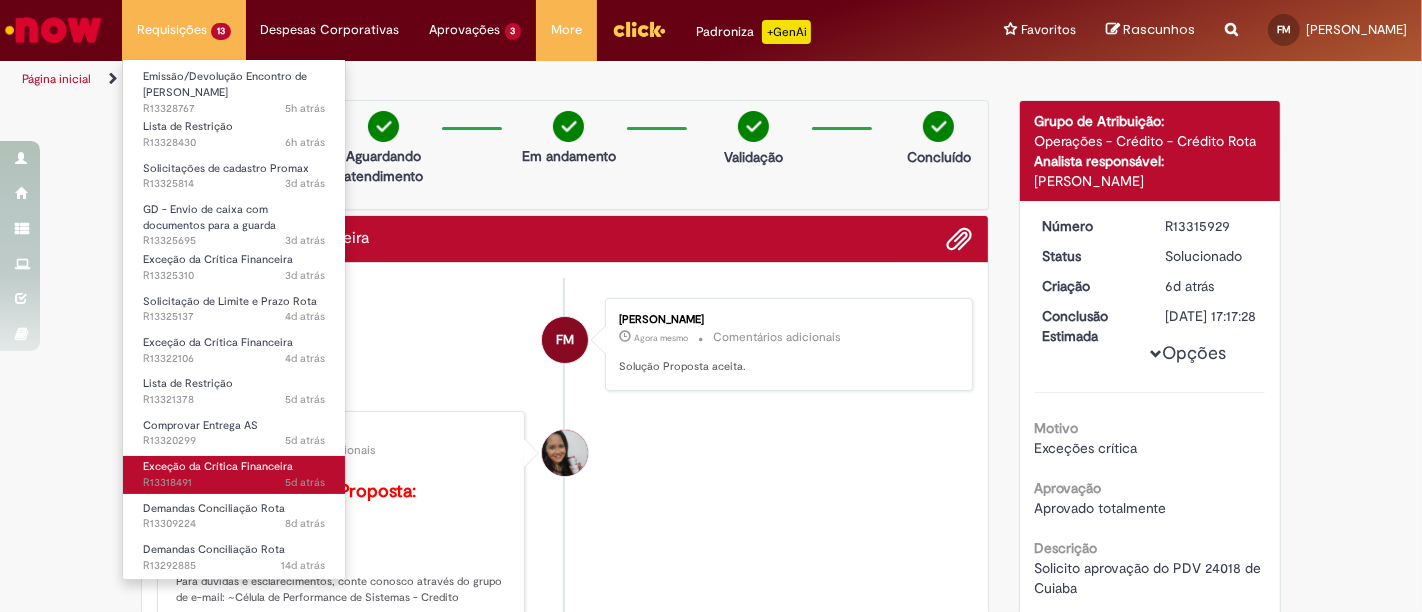 click on "Exceção da Crítica Financeira" at bounding box center (218, 466) 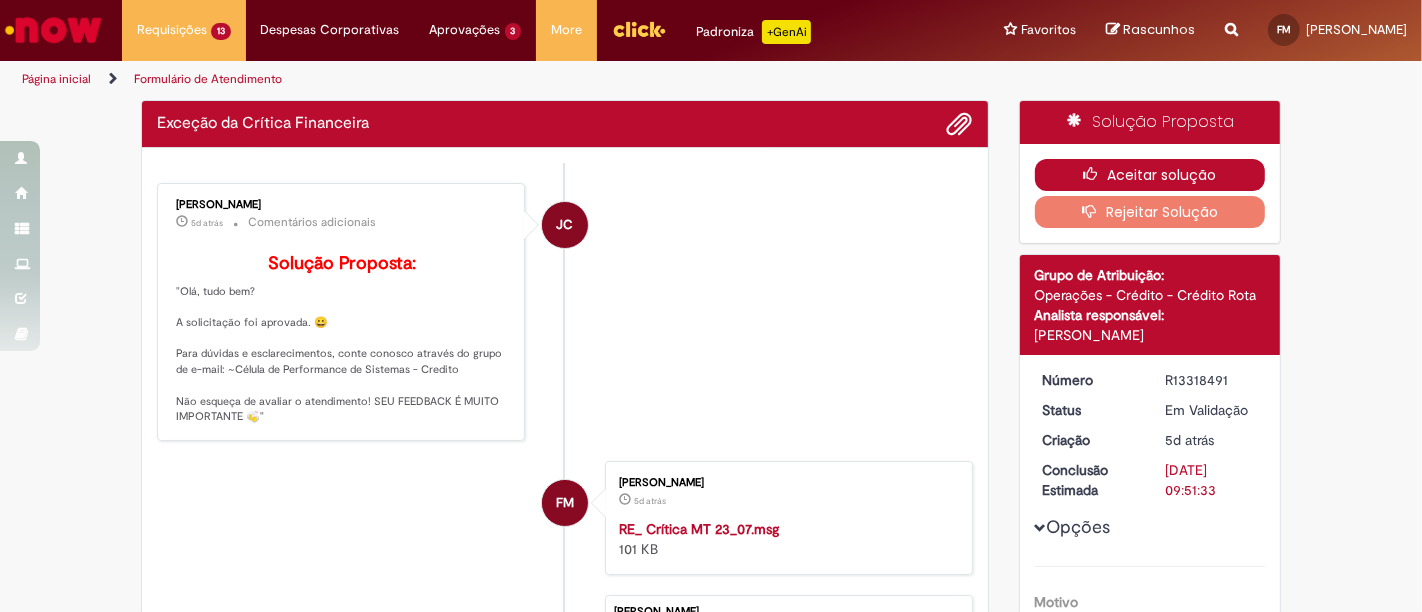 click at bounding box center [1095, 174] 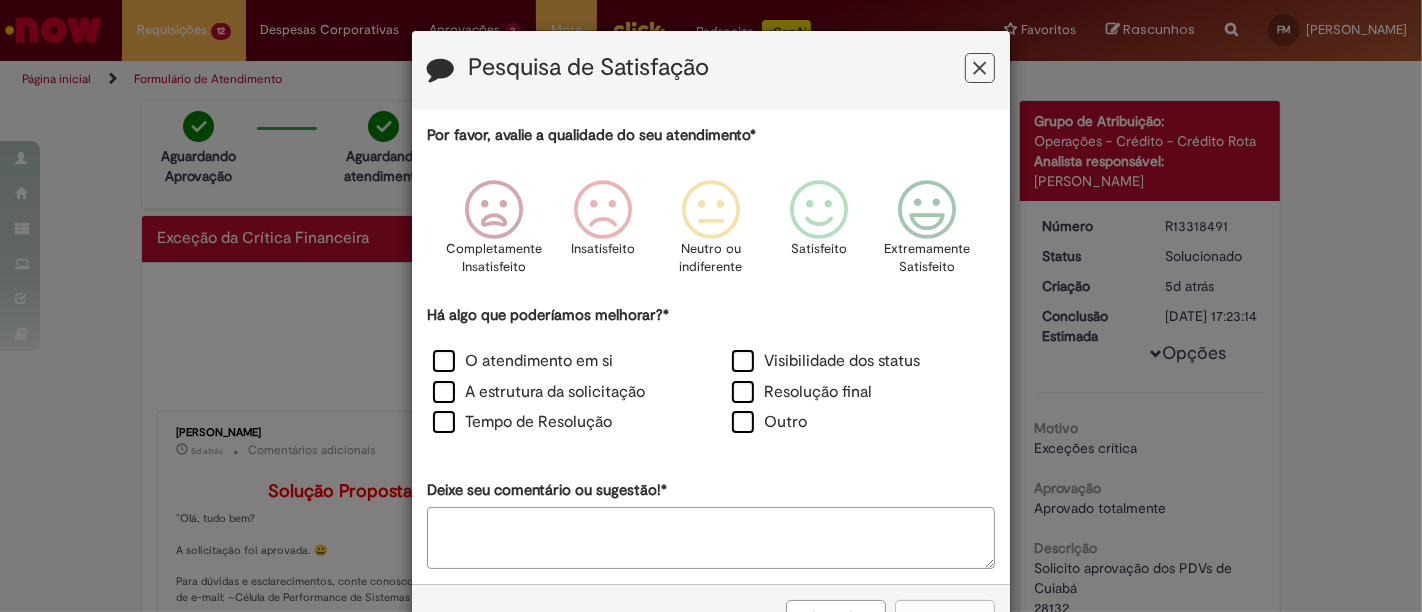 click at bounding box center [980, 68] 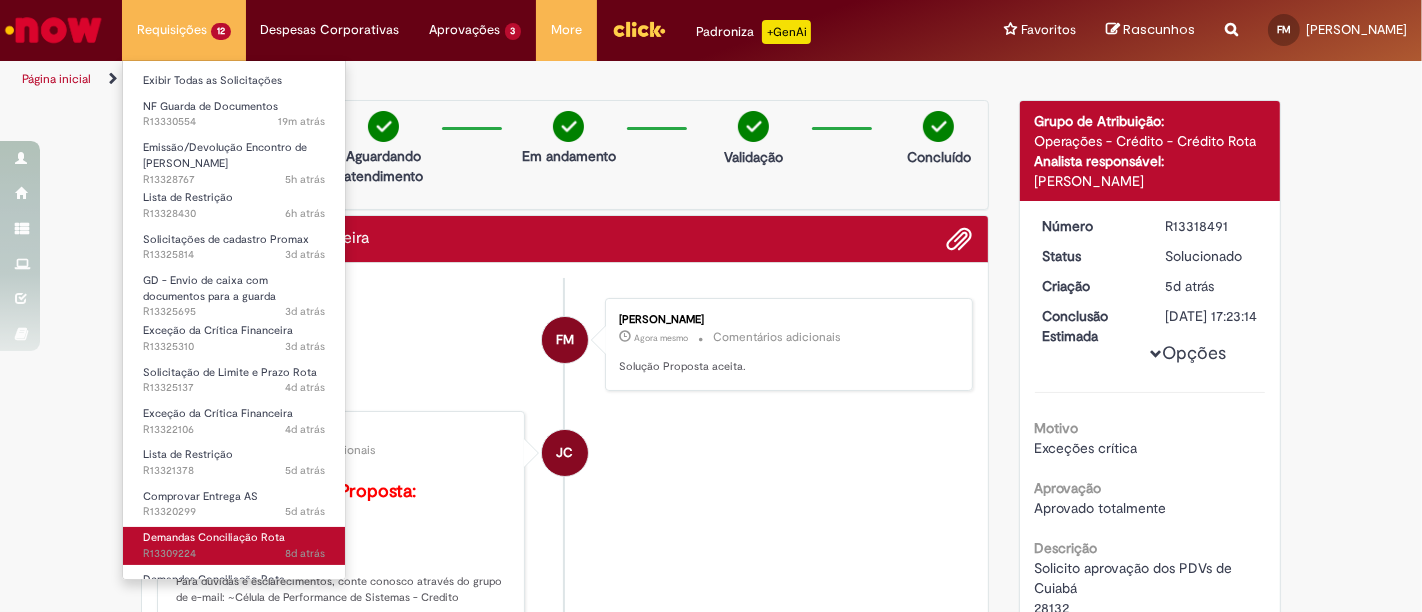 scroll, scrollTop: 30, scrollLeft: 0, axis: vertical 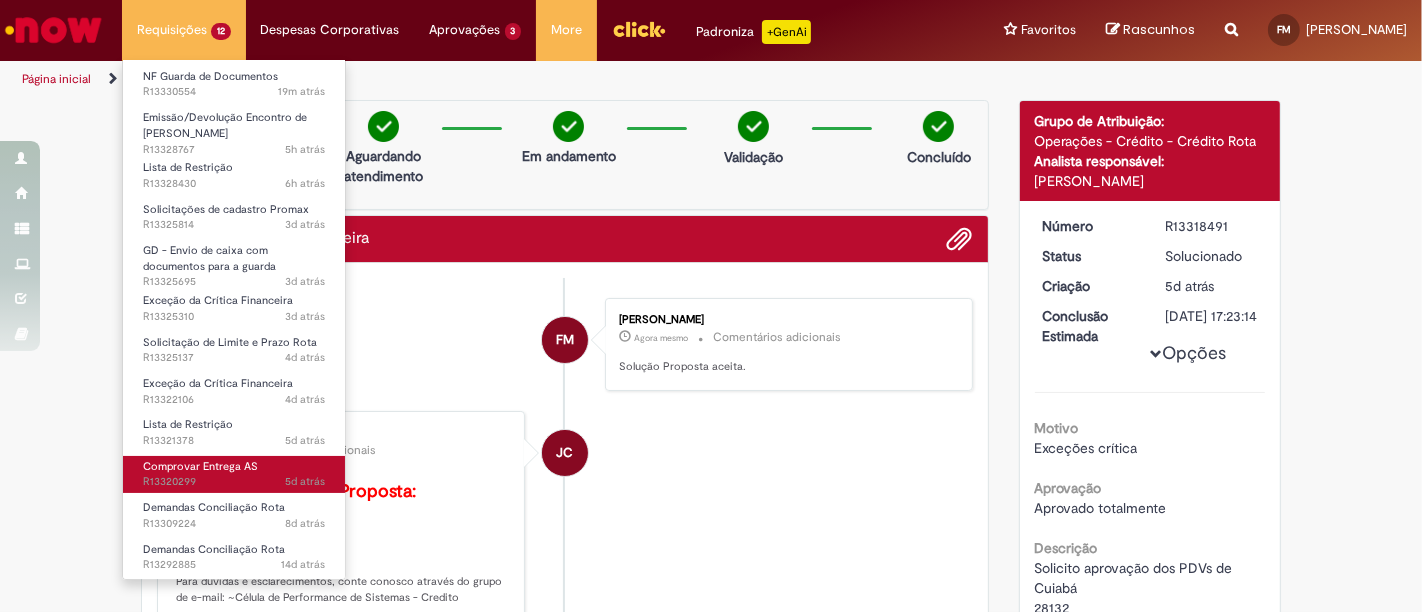 click on "Comprovar Entrega AS" at bounding box center (200, 466) 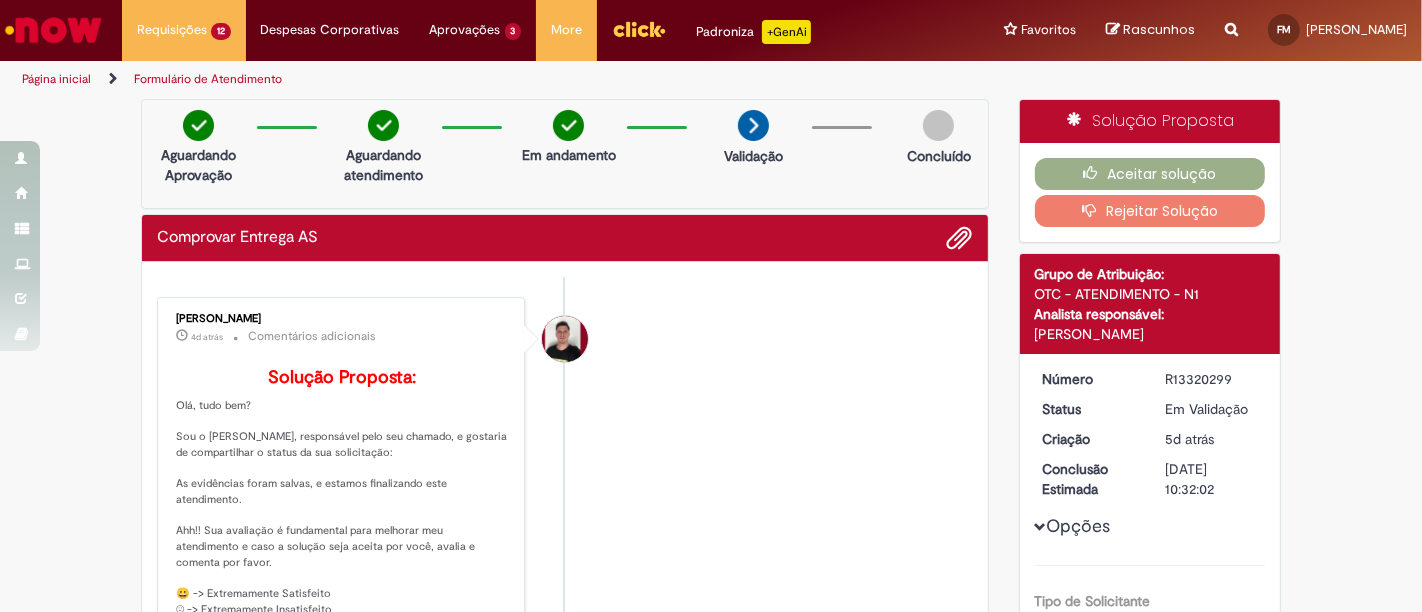 scroll, scrollTop: 0, scrollLeft: 0, axis: both 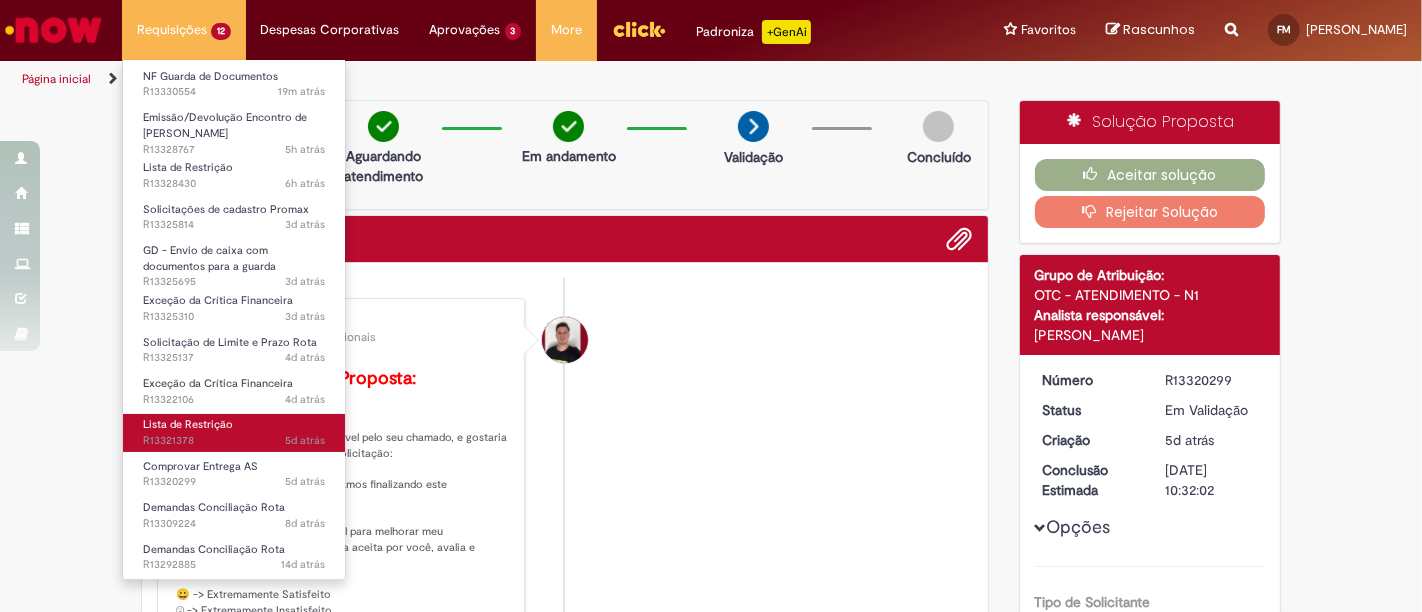 click on "Lista de Restrição" at bounding box center (188, 424) 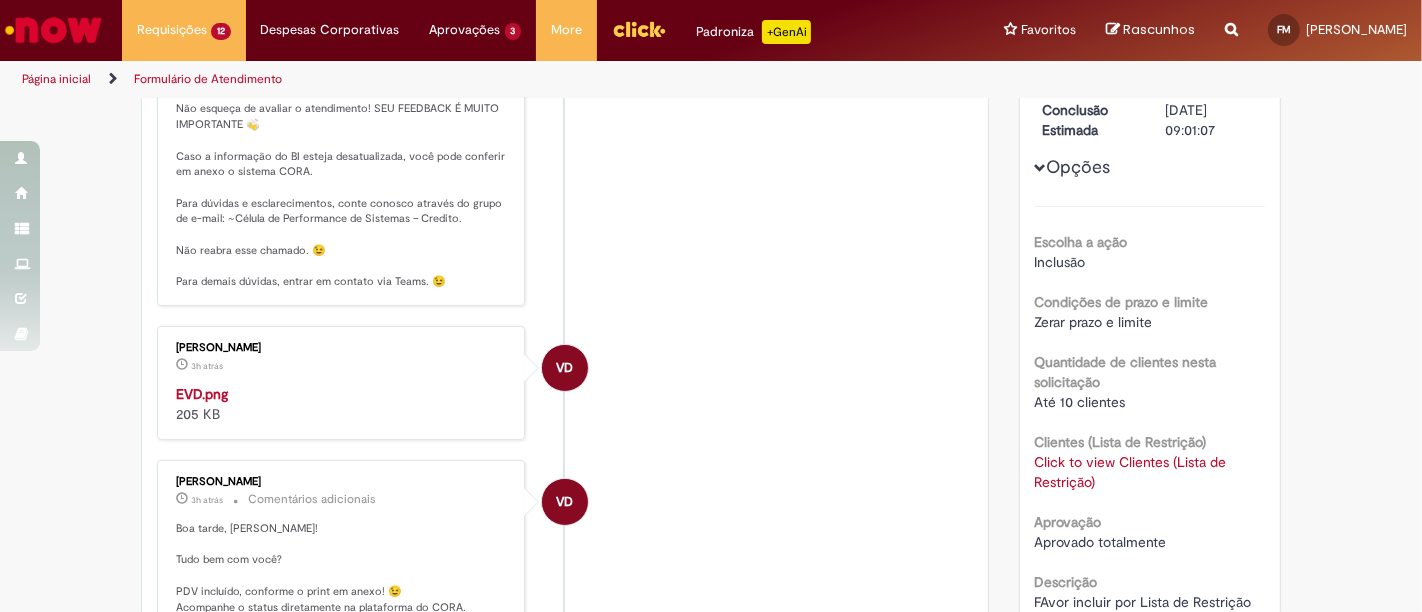 scroll, scrollTop: 337, scrollLeft: 0, axis: vertical 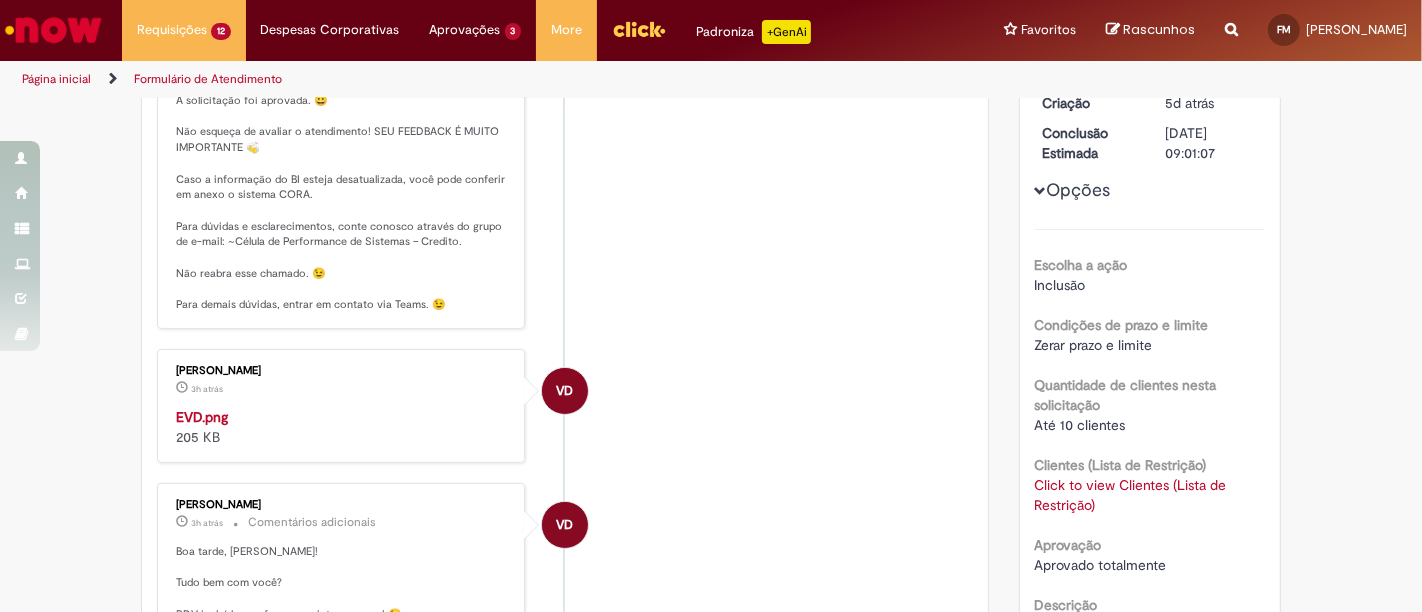 click on "Click to view Clientes (Lista de Restrição)" at bounding box center (1131, 495) 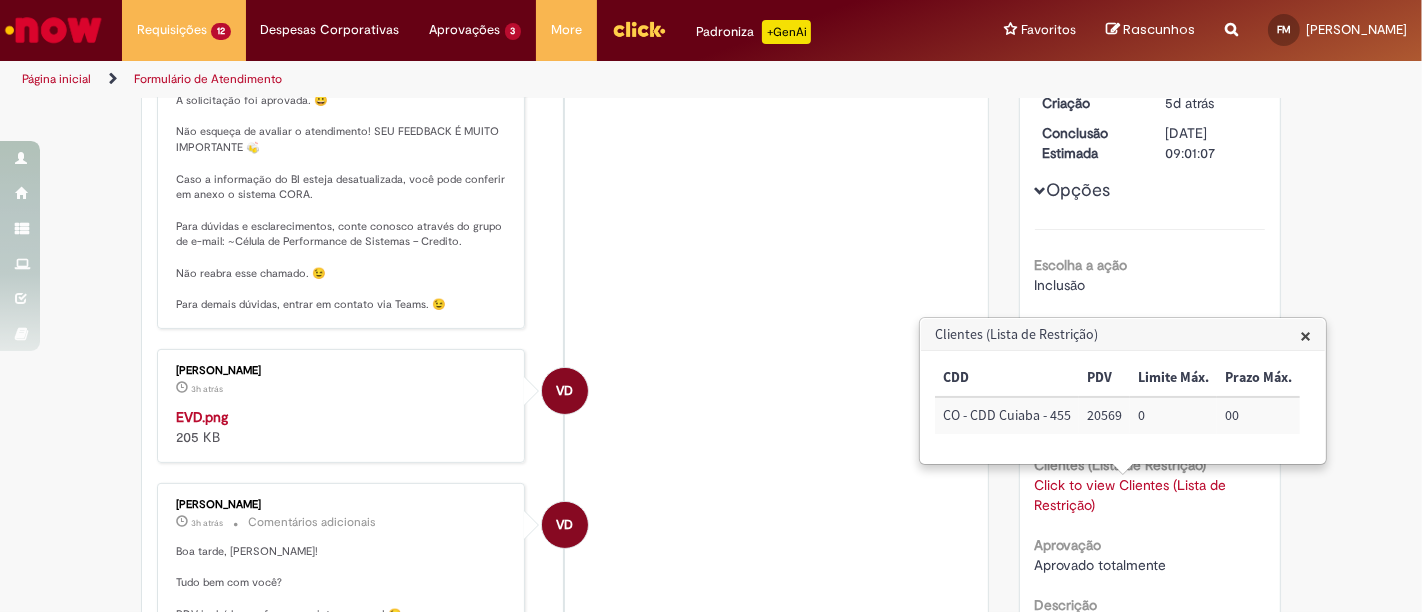click on "VD
[PERSON_NAME]
3h atrás 3 horas atrás
EVD.png  205 KB" at bounding box center [565, 406] 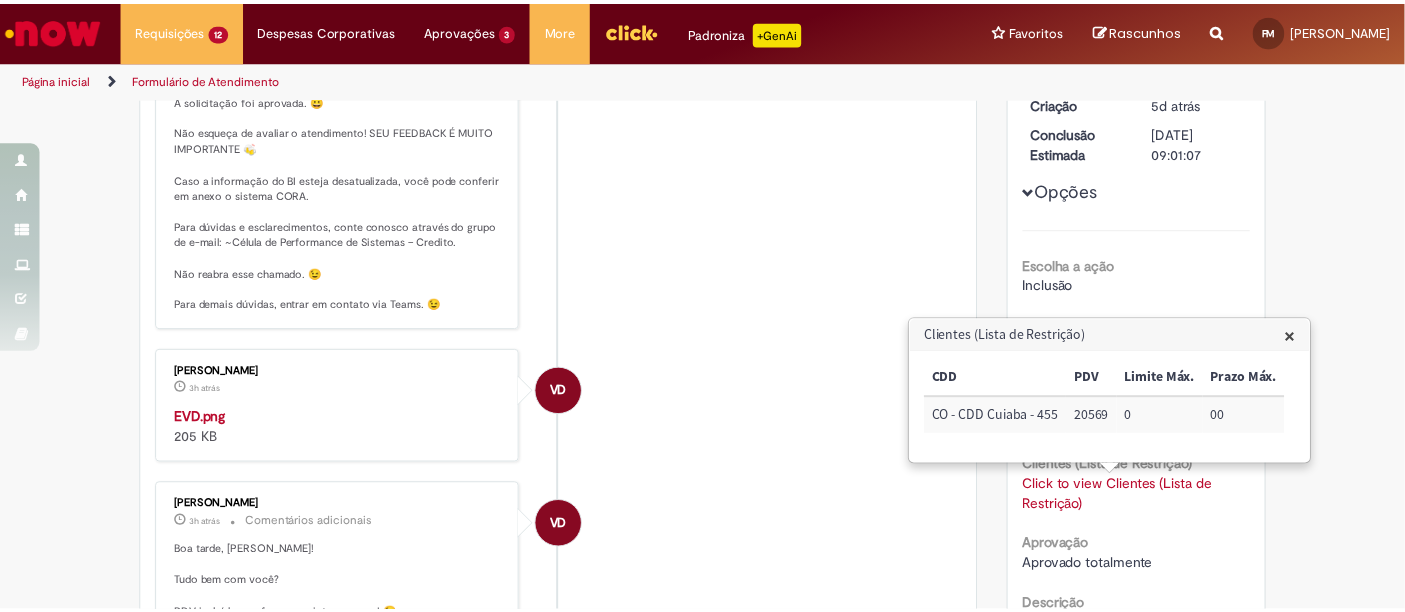 scroll, scrollTop: 0, scrollLeft: 0, axis: both 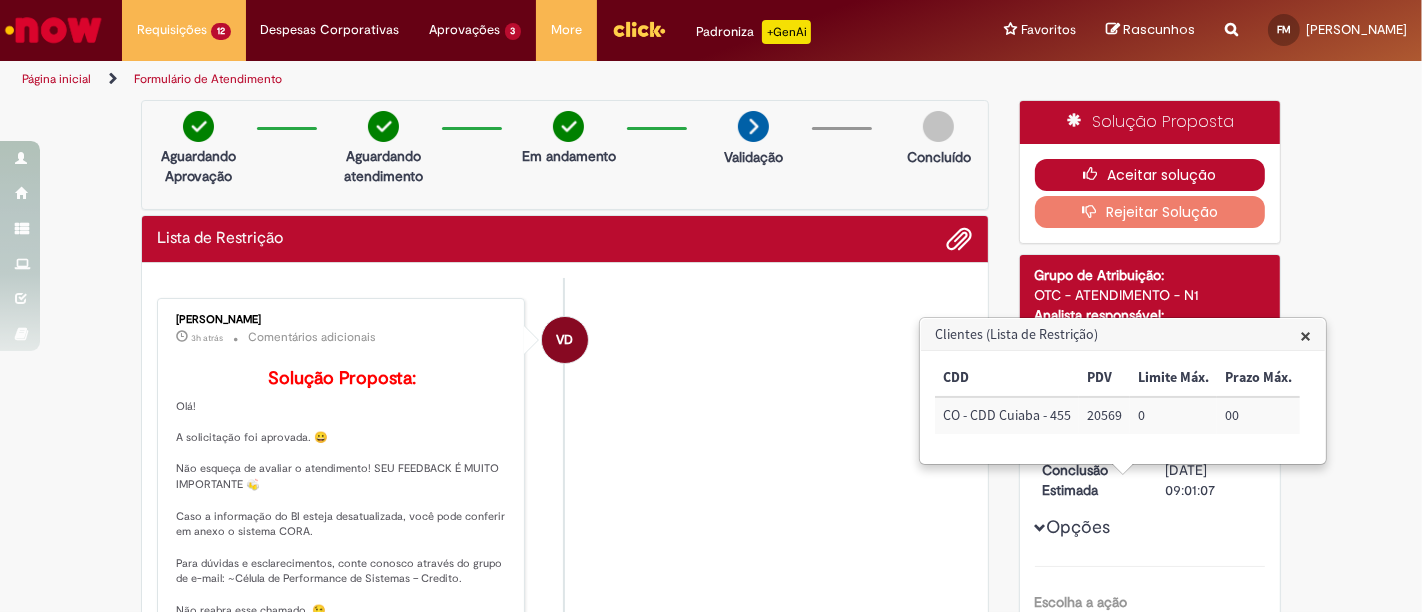 click on "Aceitar solução" at bounding box center (1150, 175) 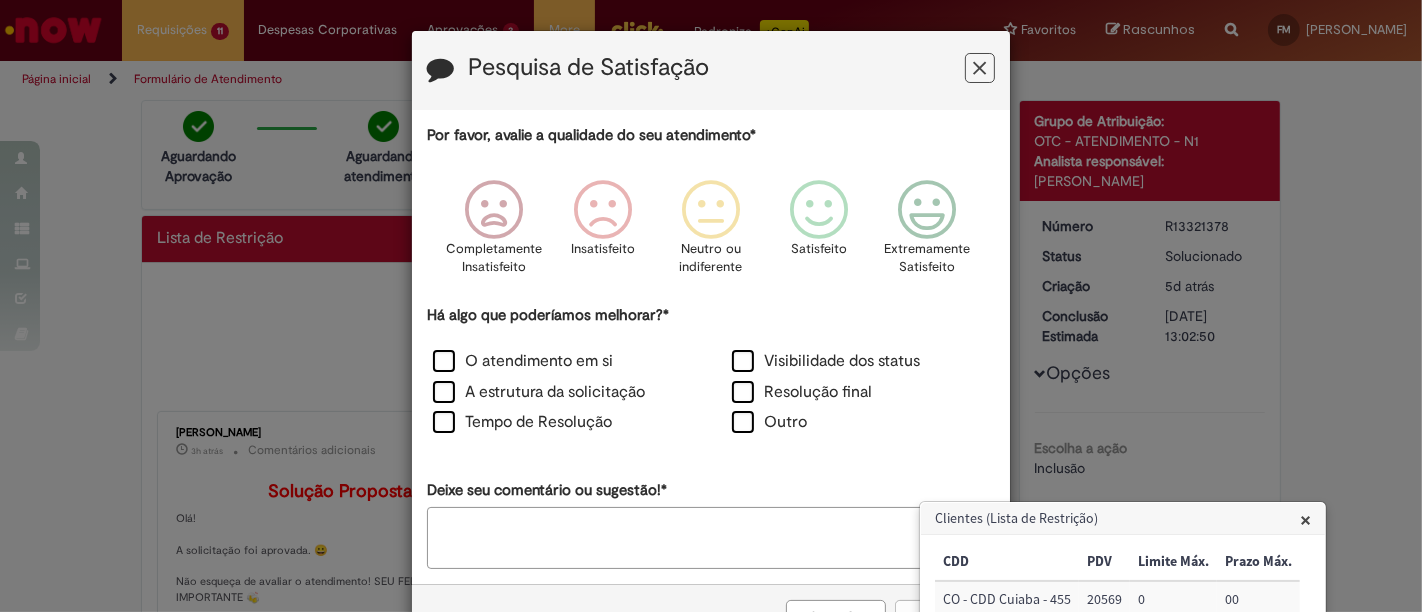 click at bounding box center (980, 68) 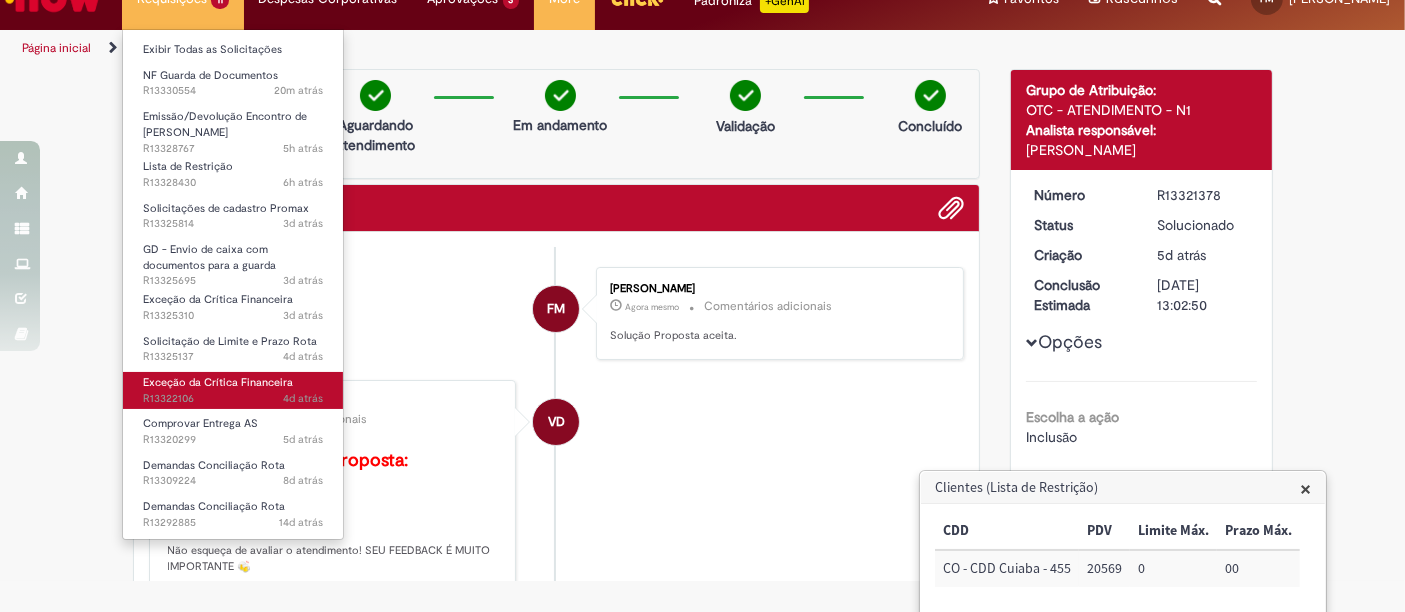 scroll, scrollTop: 45, scrollLeft: 0, axis: vertical 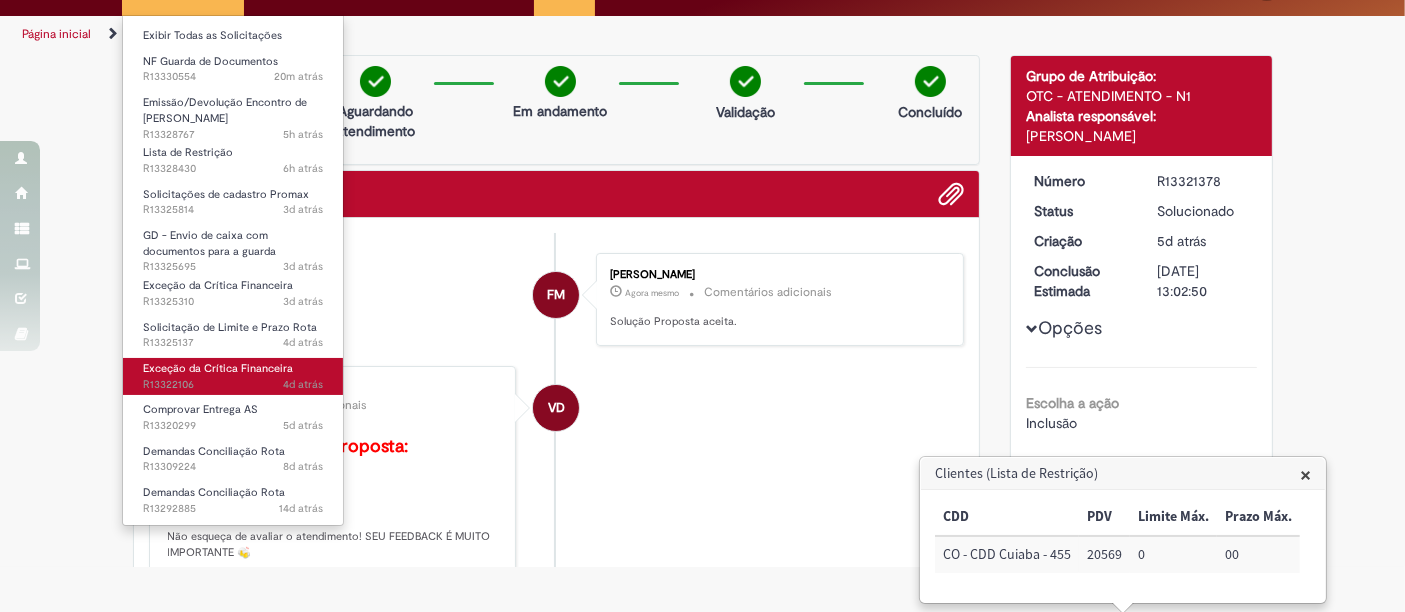 click on "Exceção da Crítica Financeira" at bounding box center (218, 368) 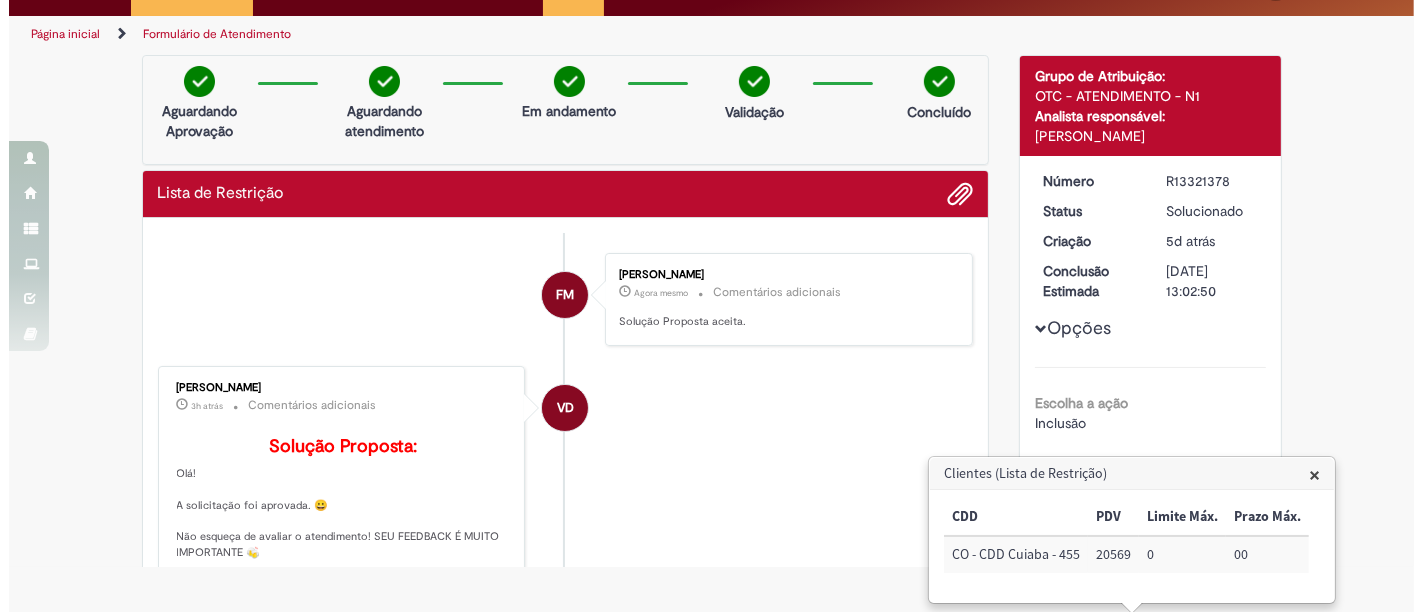 scroll, scrollTop: 0, scrollLeft: 0, axis: both 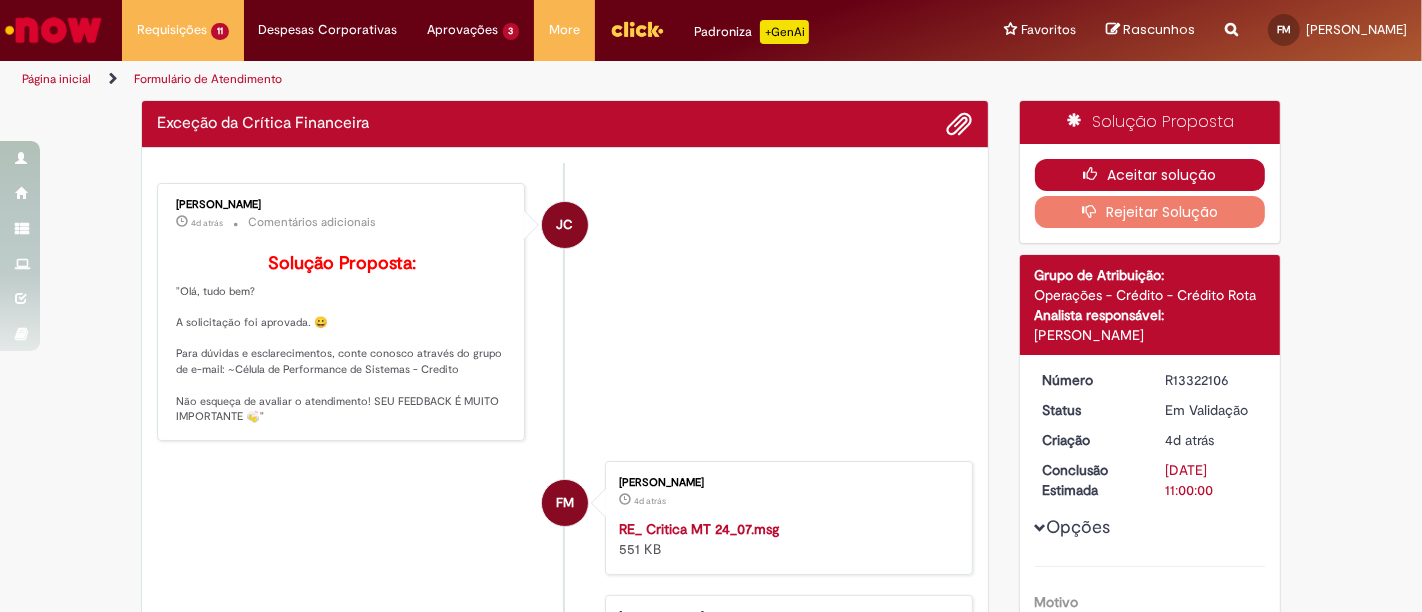 click on "Aceitar solução" at bounding box center (1150, 175) 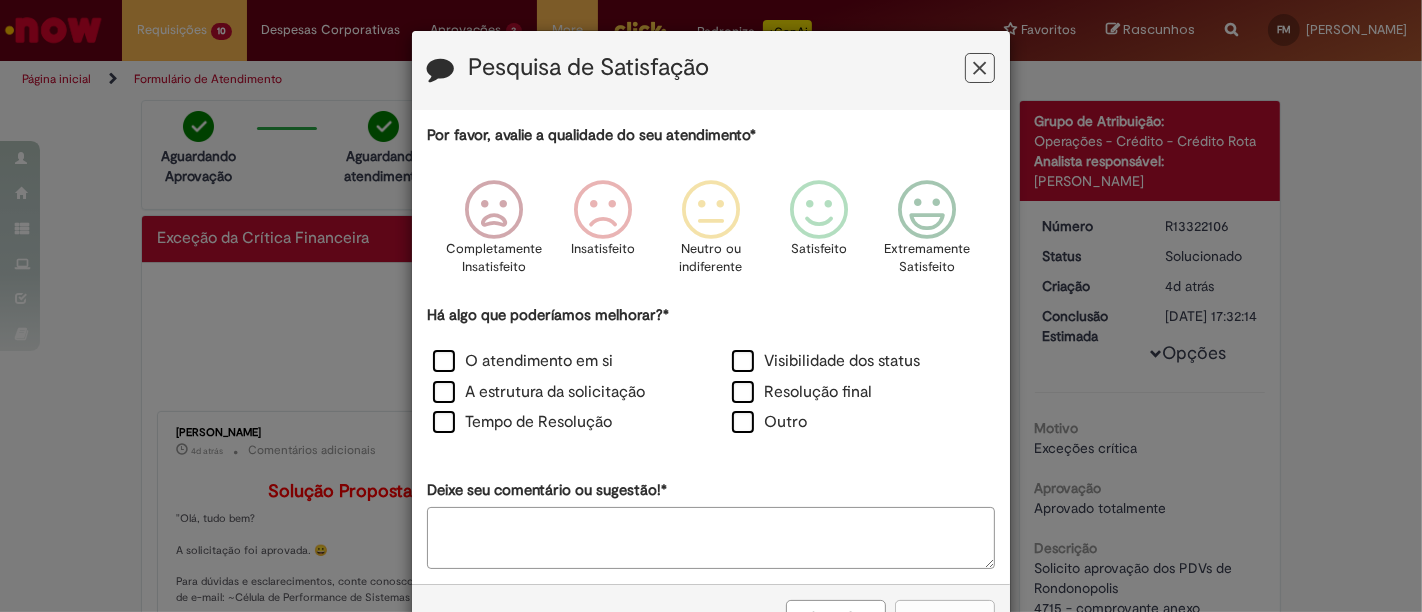click at bounding box center [980, 68] 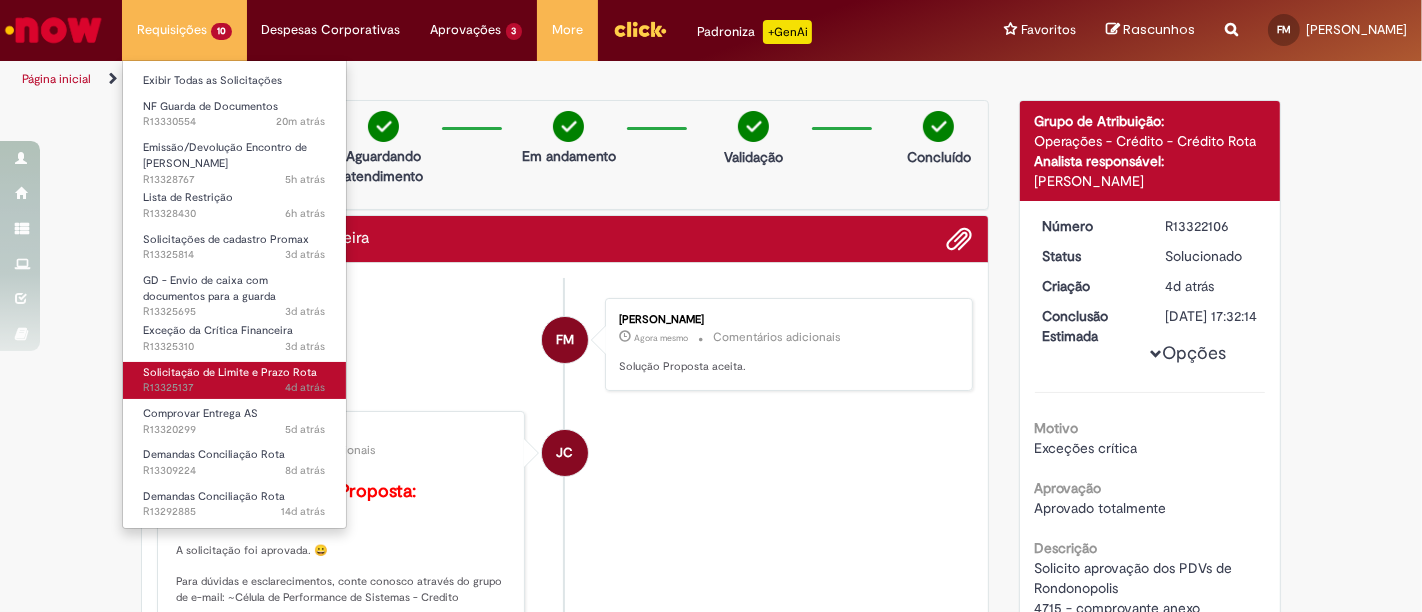 click on "Solicitação de Limite e Prazo Rota" at bounding box center [230, 372] 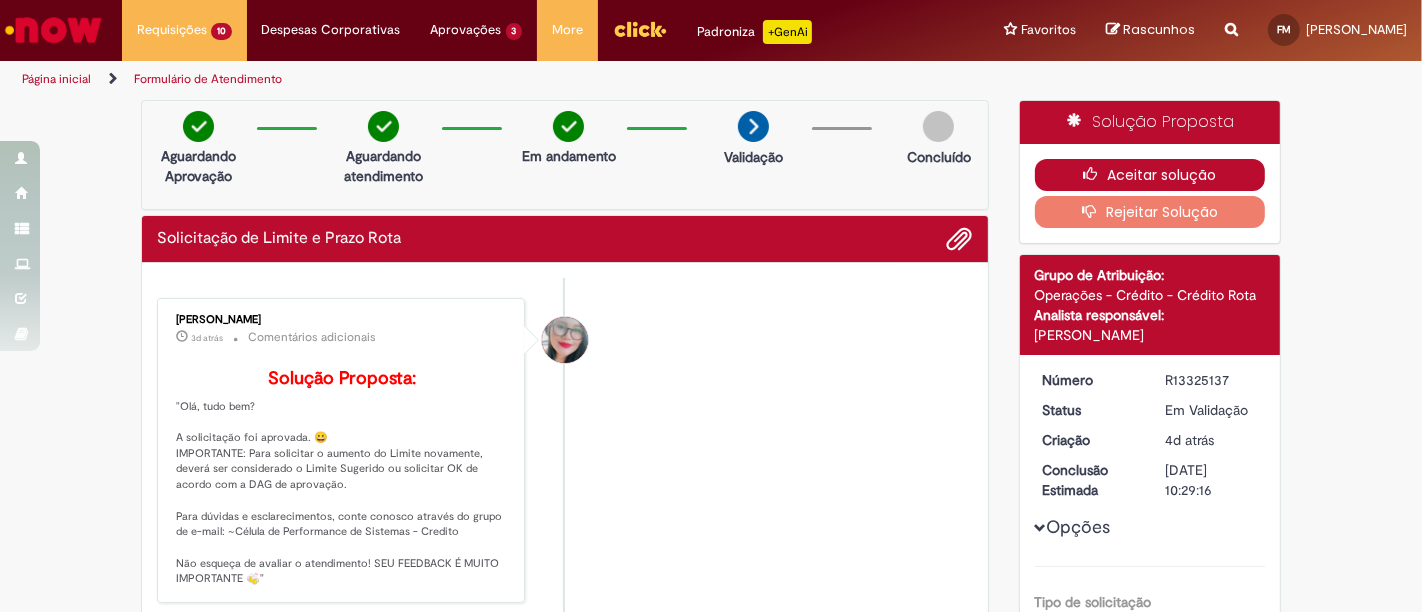 click on "Aceitar solução" at bounding box center [1150, 175] 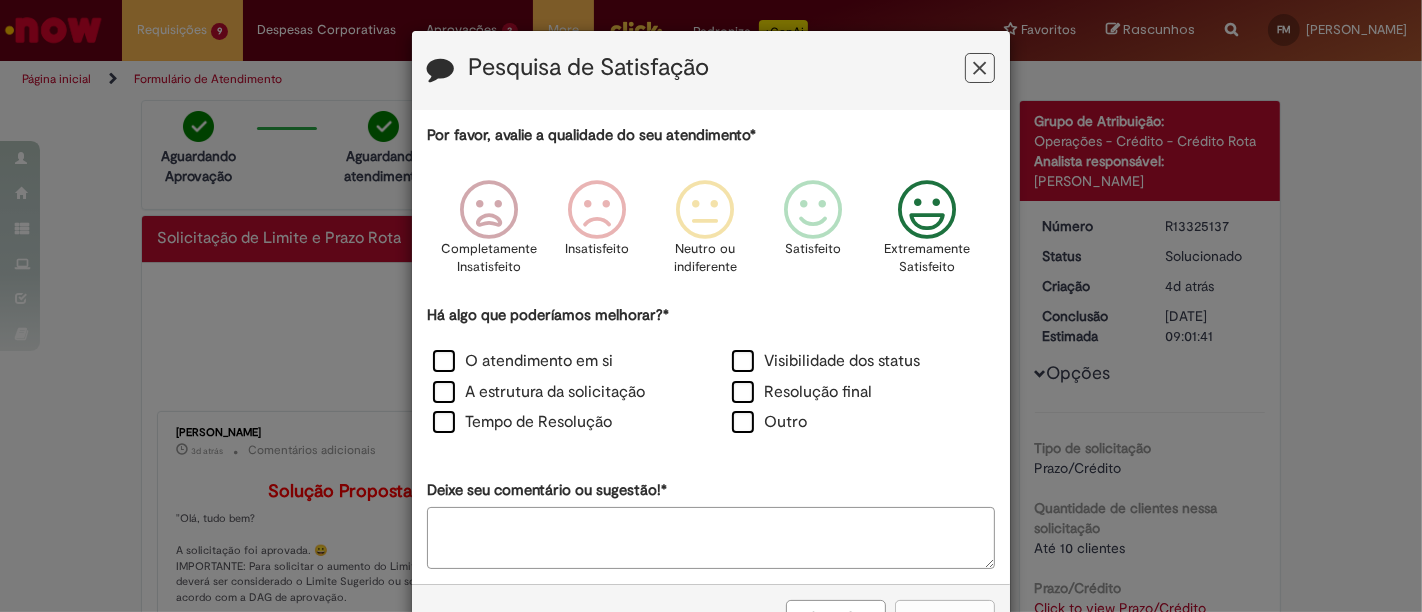 click at bounding box center (927, 210) 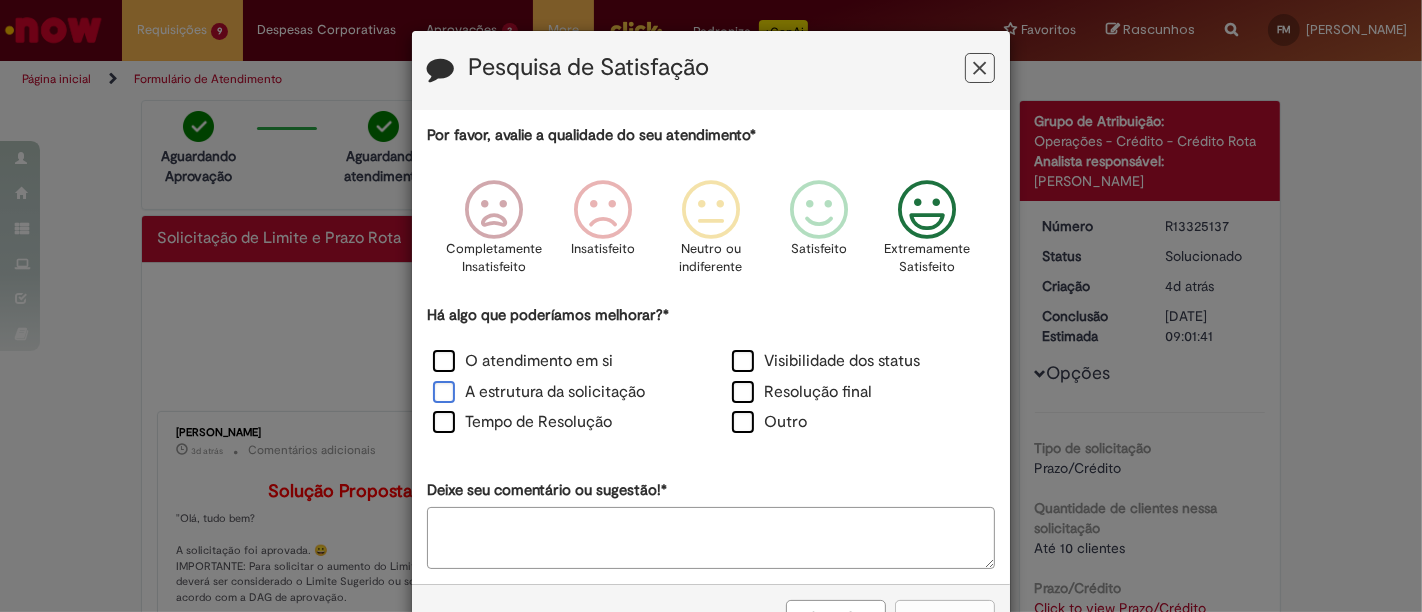 drag, startPoint x: 434, startPoint y: 358, endPoint x: 434, endPoint y: 382, distance: 24 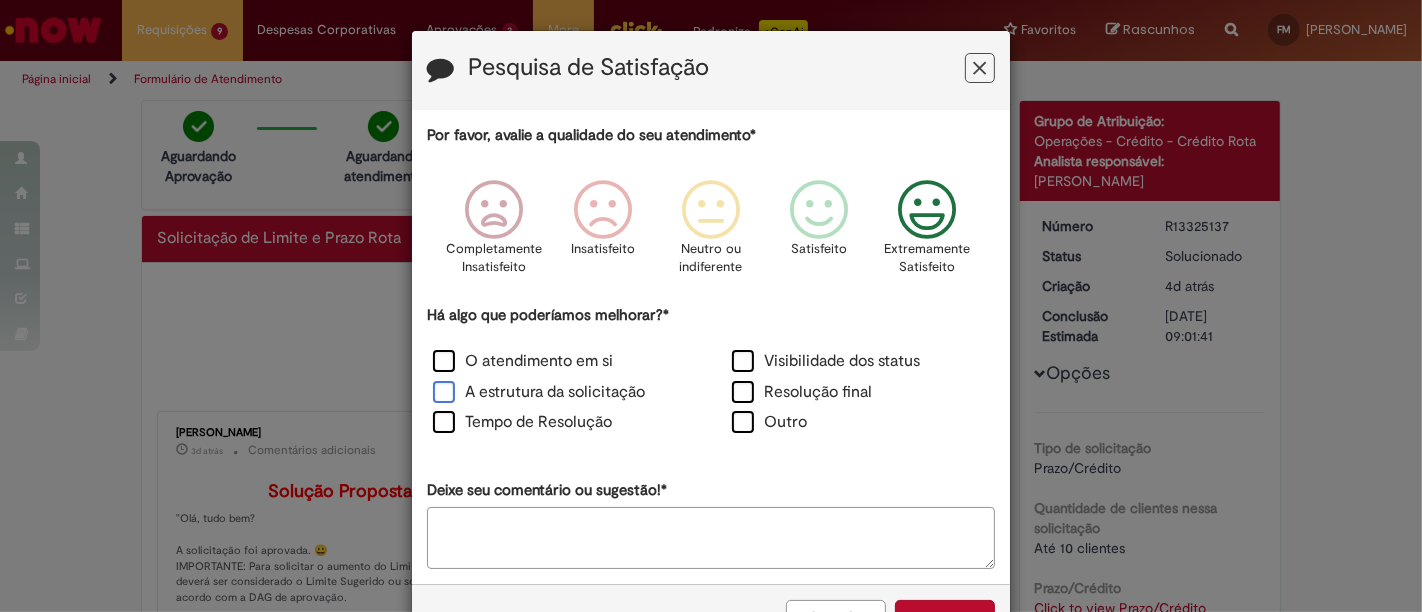 click on "A estrutura da solicitação" at bounding box center (539, 392) 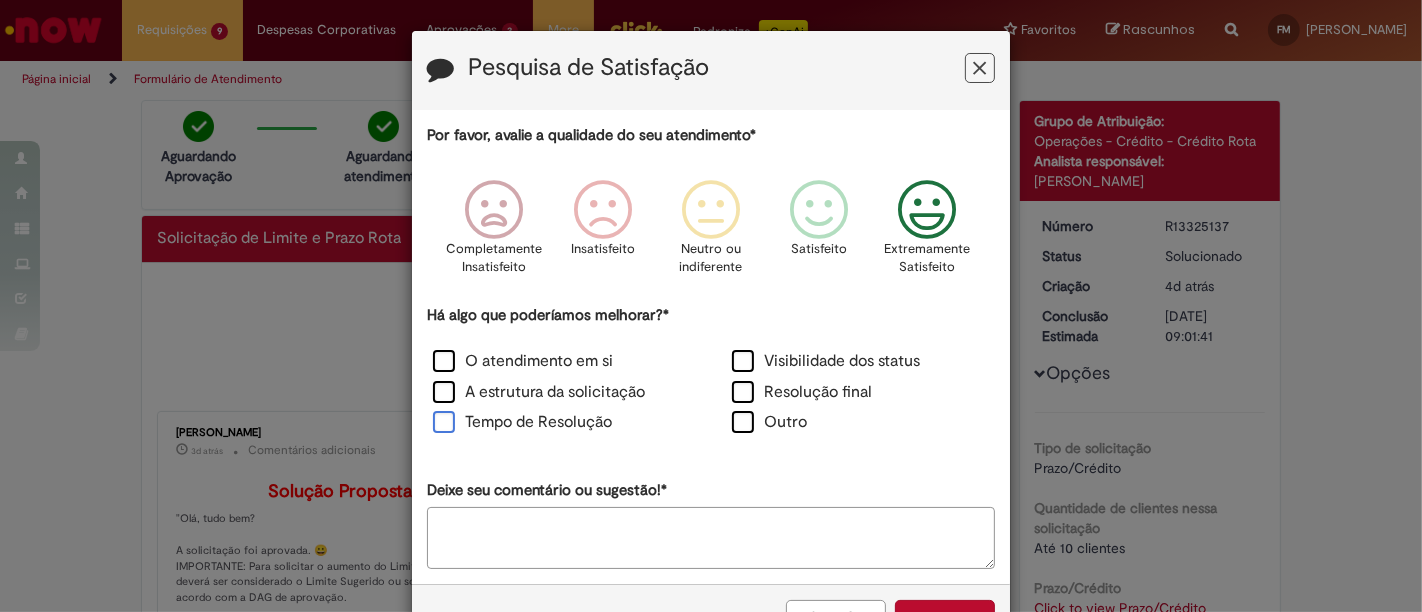 click on "Tempo de Resolução" at bounding box center [522, 422] 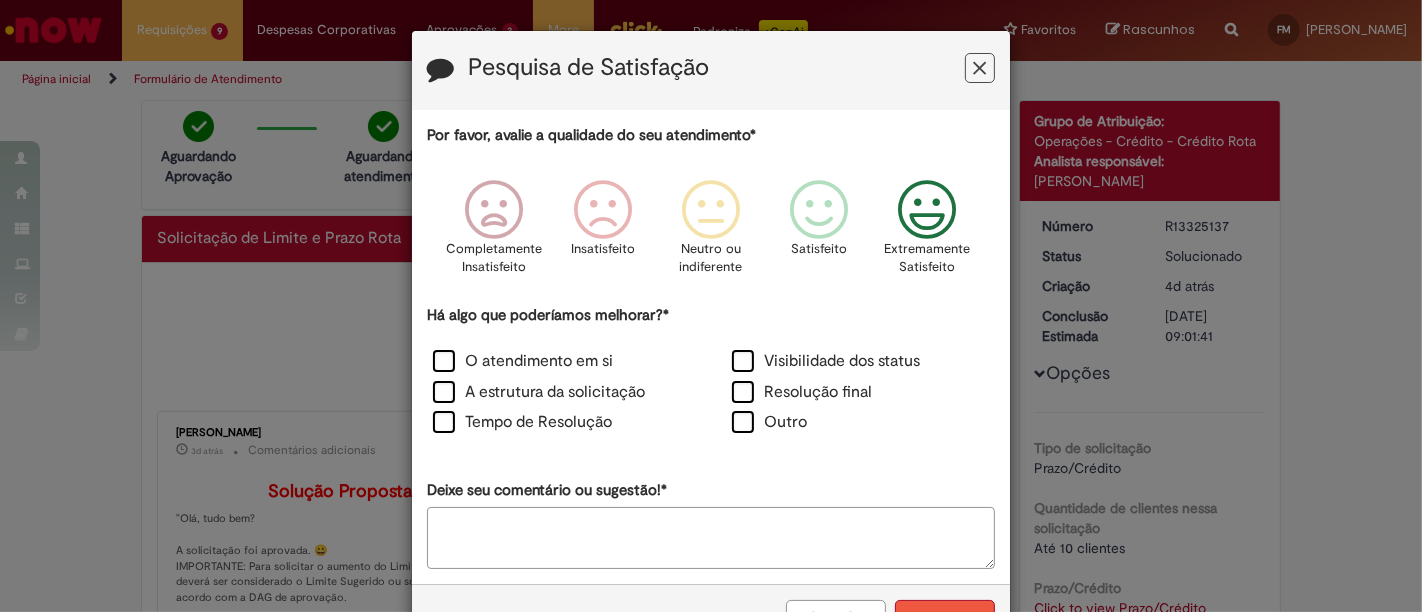 click on "Enviar" at bounding box center [945, 617] 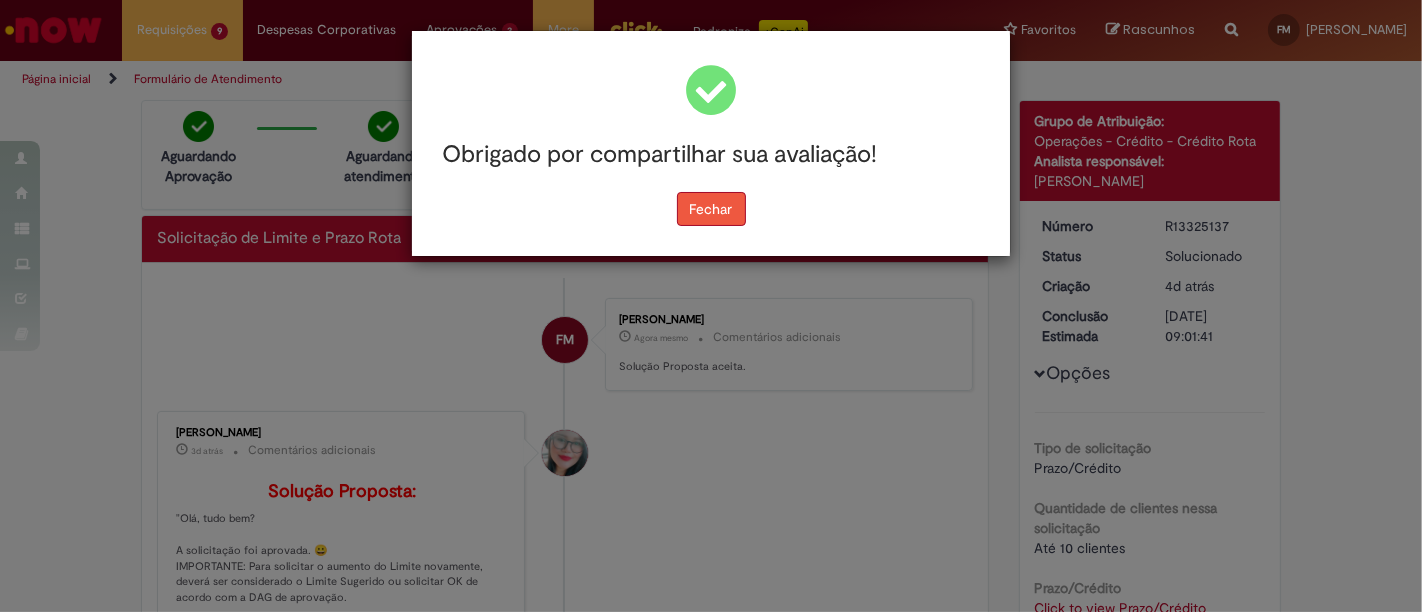 click on "Fechar" at bounding box center (711, 209) 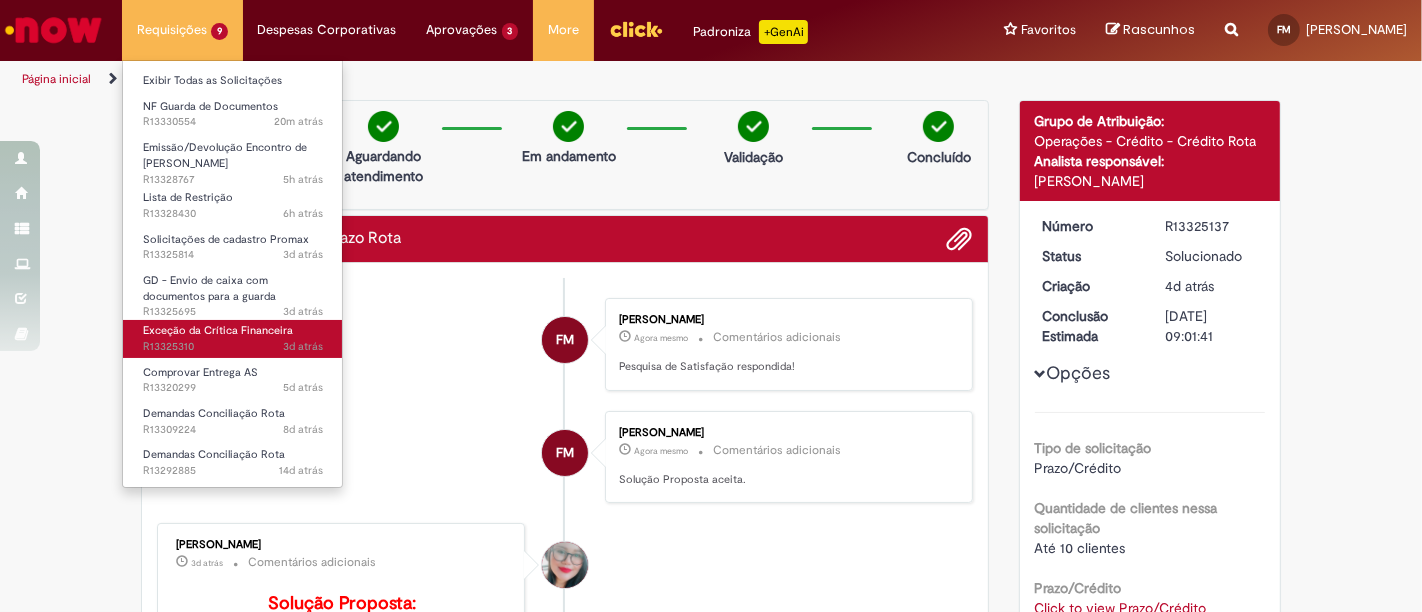 click on "Exceção da Crítica Financeira" at bounding box center (218, 330) 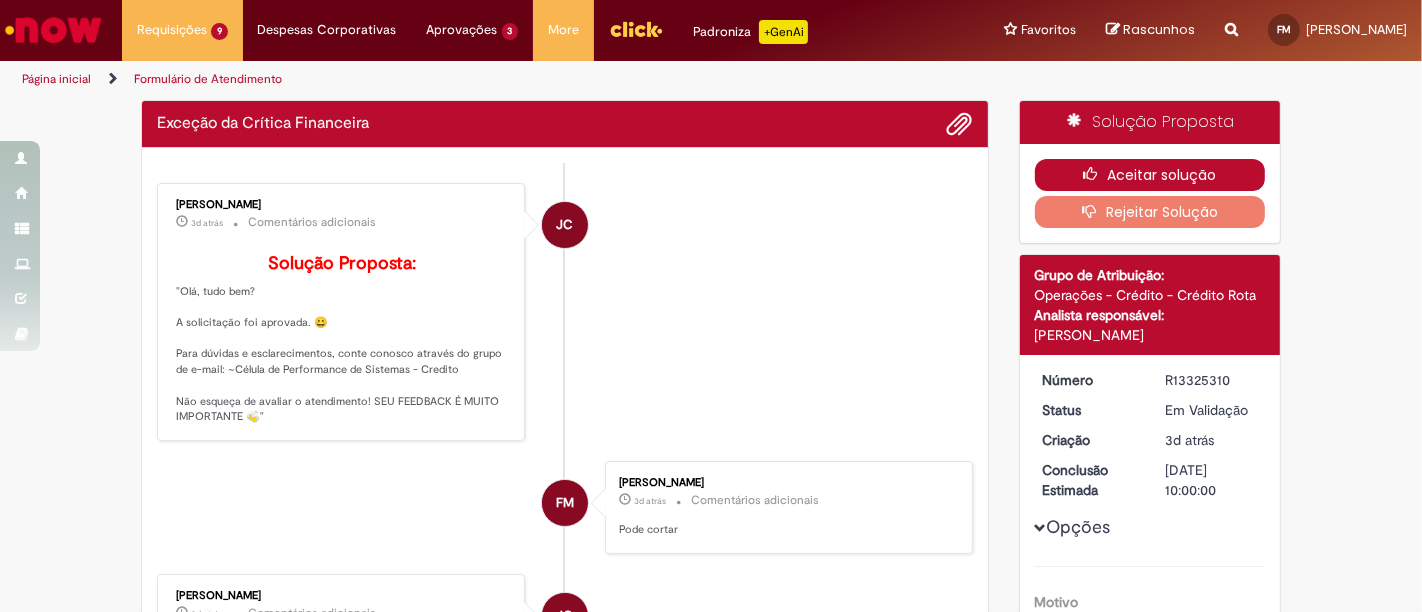 click on "Aceitar solução" at bounding box center (1150, 175) 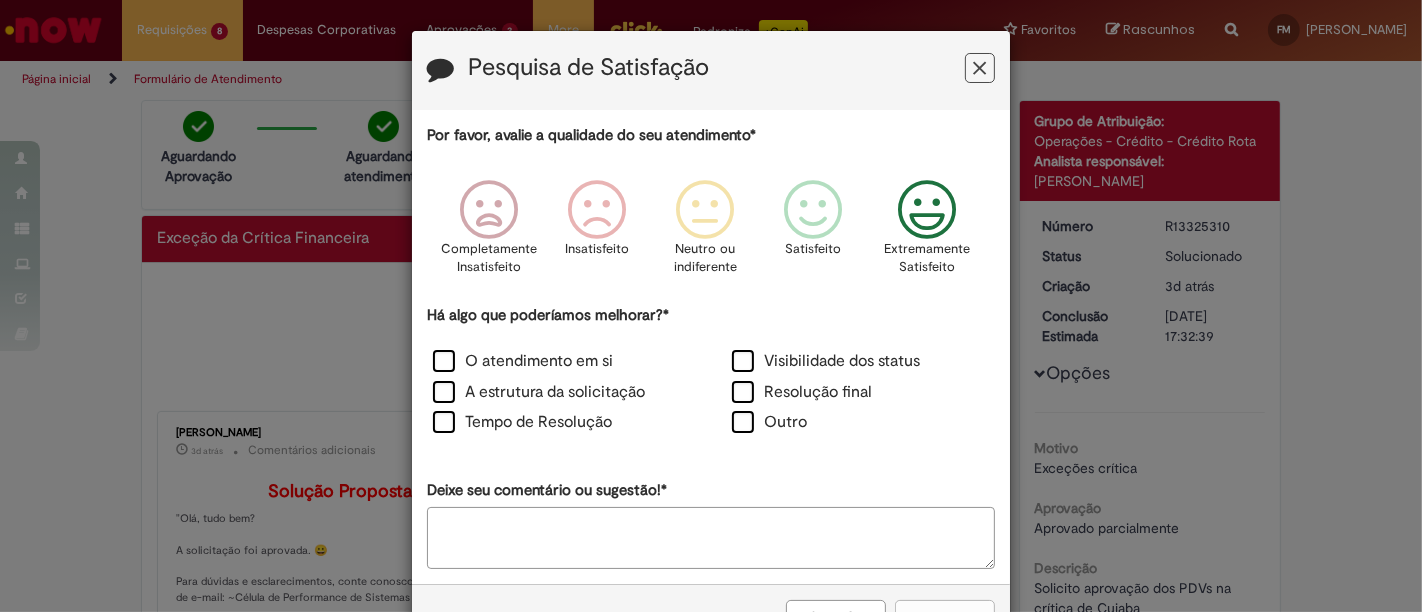 click at bounding box center (927, 210) 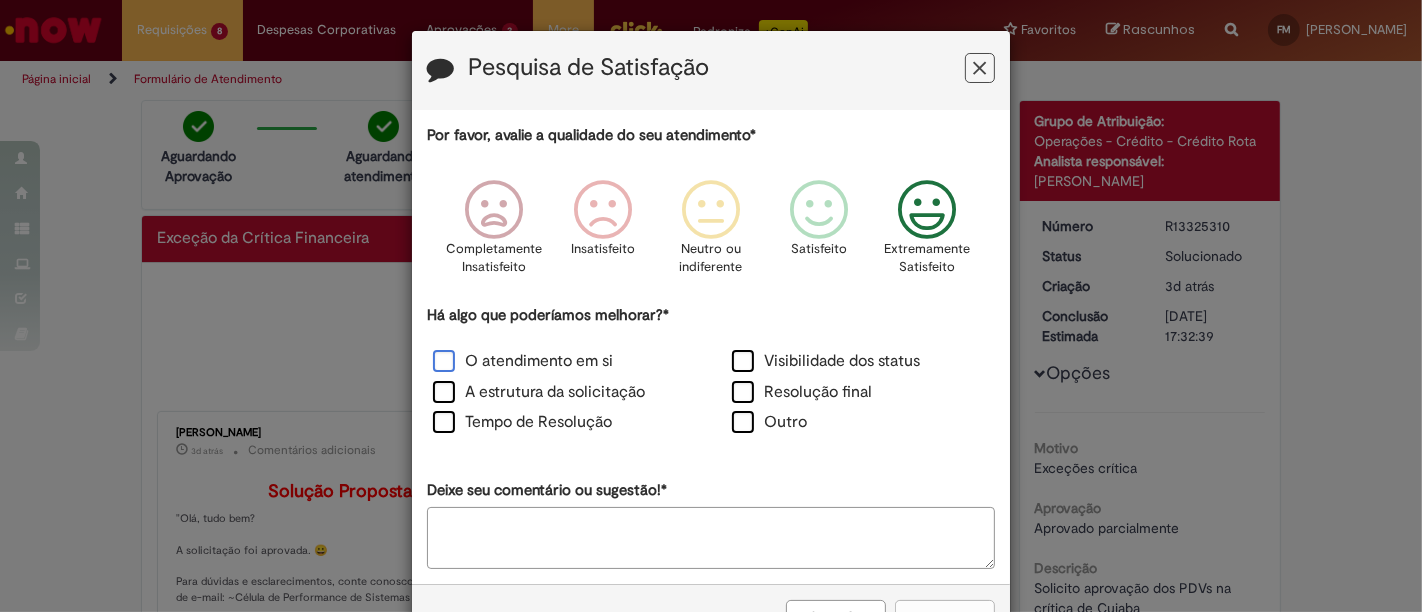 drag, startPoint x: 435, startPoint y: 358, endPoint x: 432, endPoint y: 383, distance: 25.179358 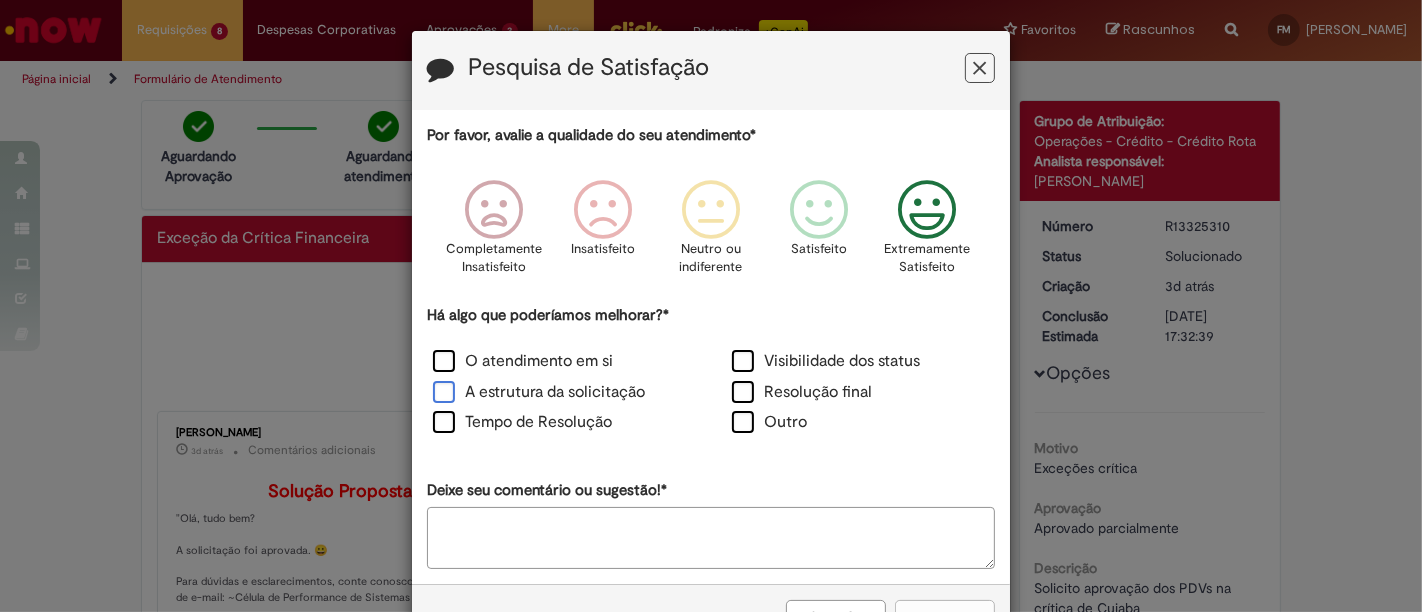 click on "O atendimento em si" at bounding box center (523, 361) 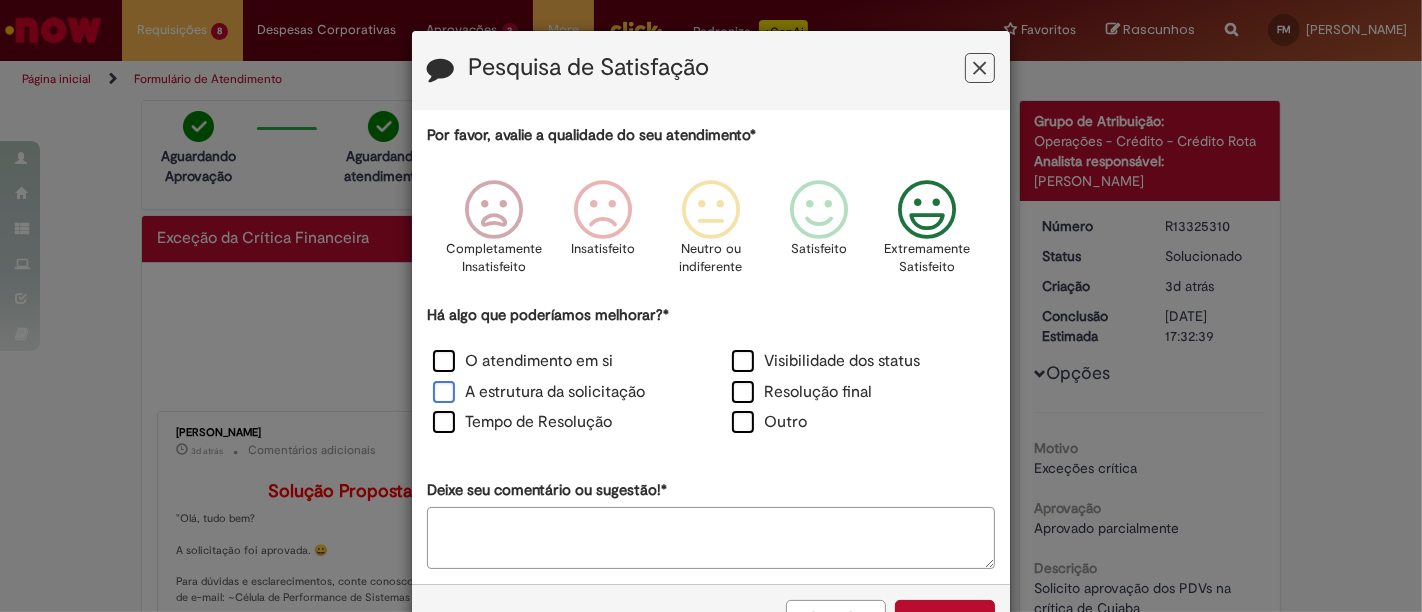 click on "A estrutura da solicitação" at bounding box center [539, 392] 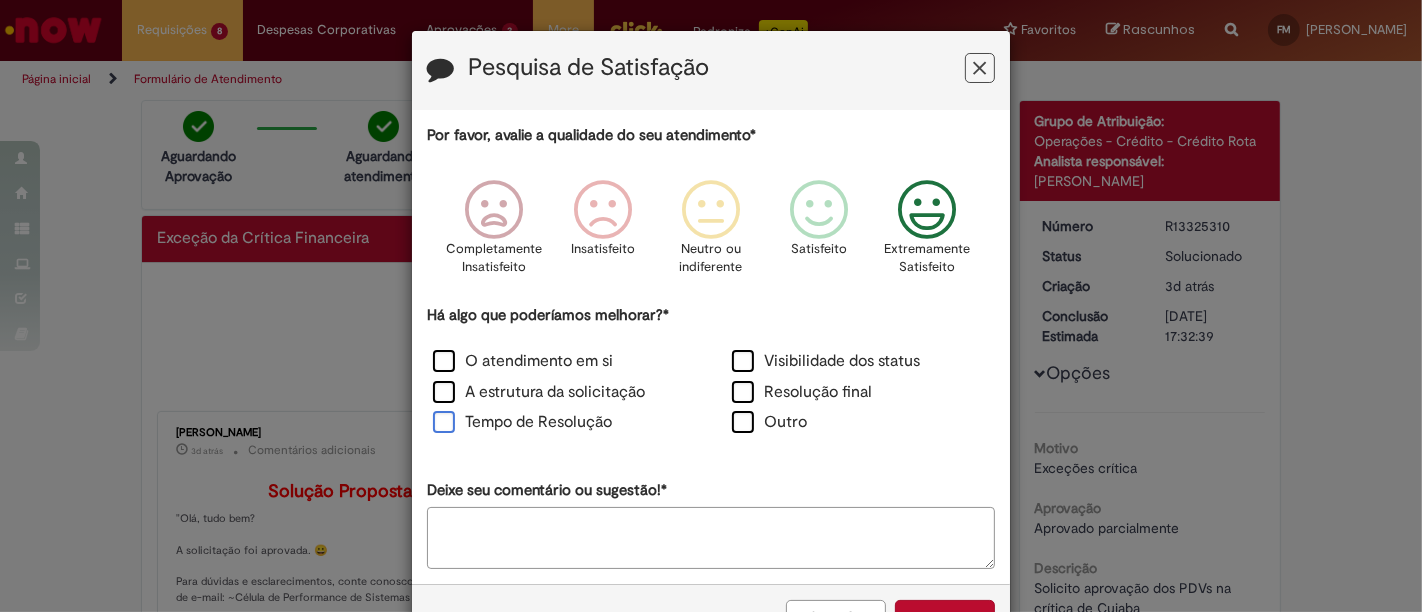 click on "Tempo de Resolução" at bounding box center [522, 422] 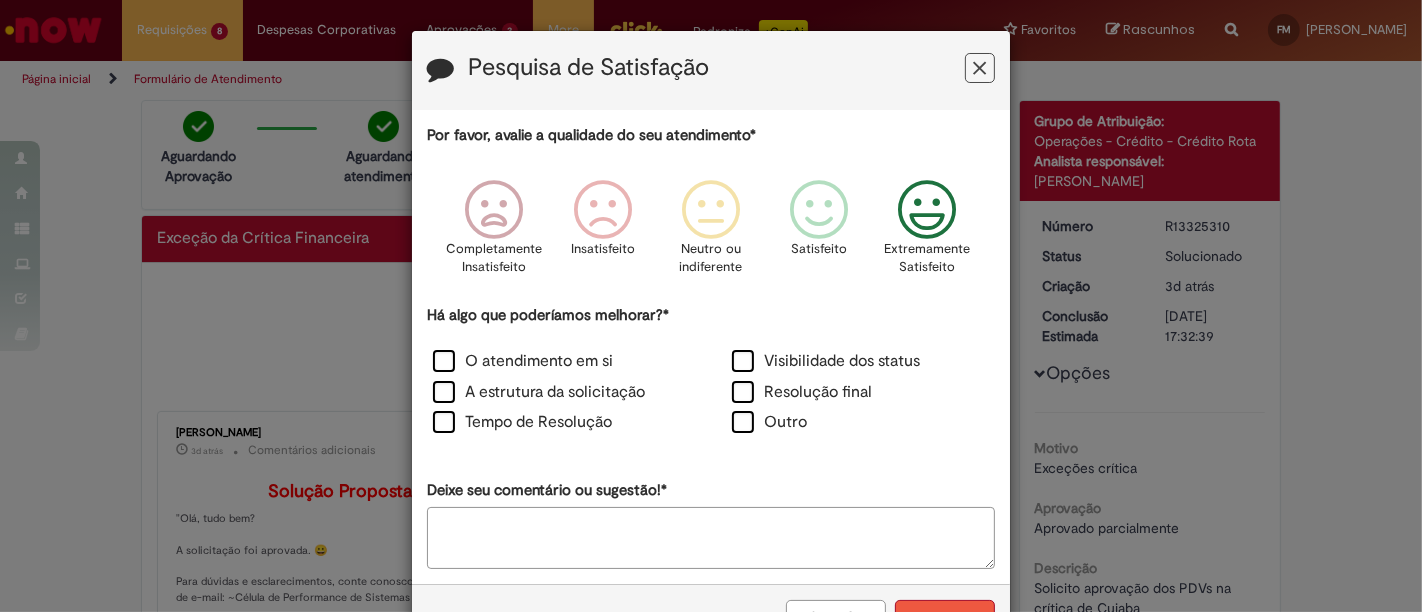 click on "Enviar" at bounding box center (945, 617) 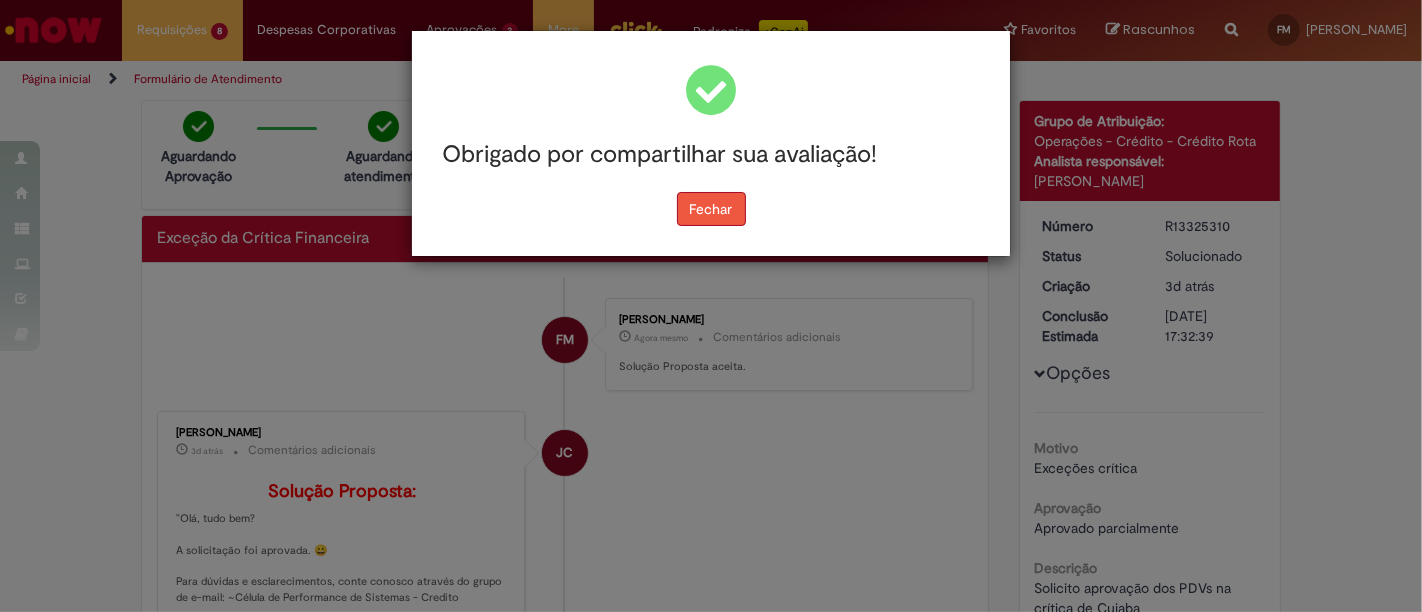 click on "Fechar" at bounding box center (711, 209) 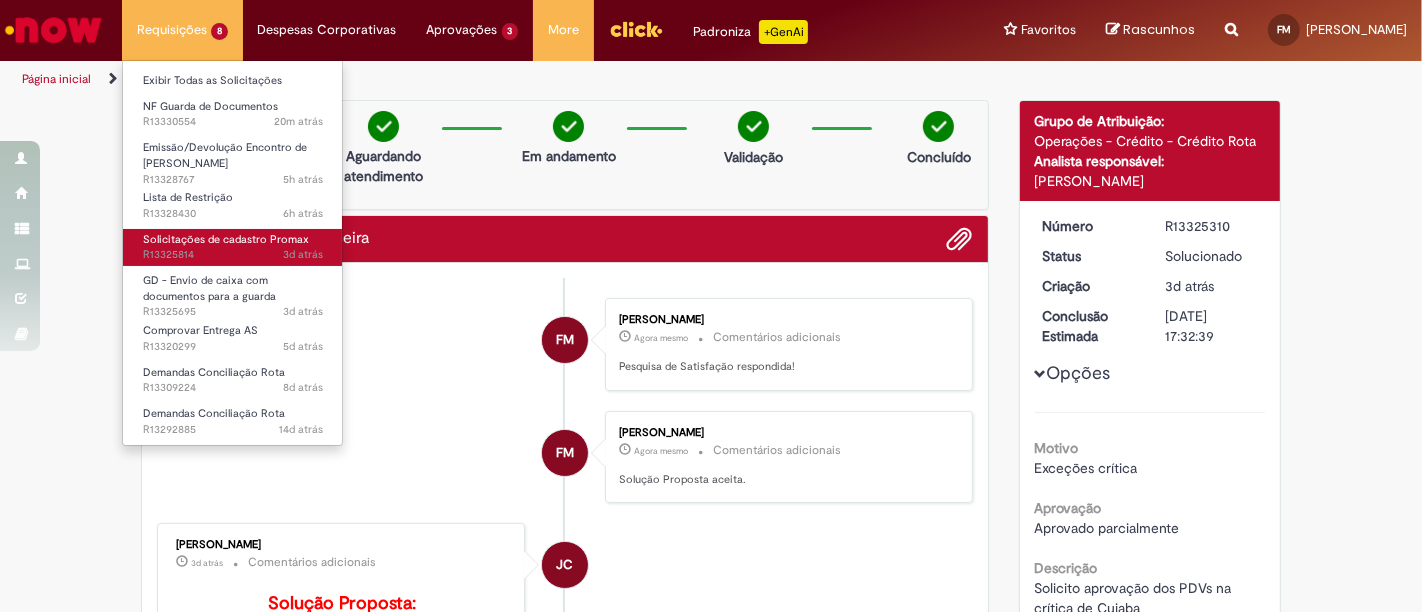 click on "3d atrás 3 dias atrás  R13325814" at bounding box center (233, 255) 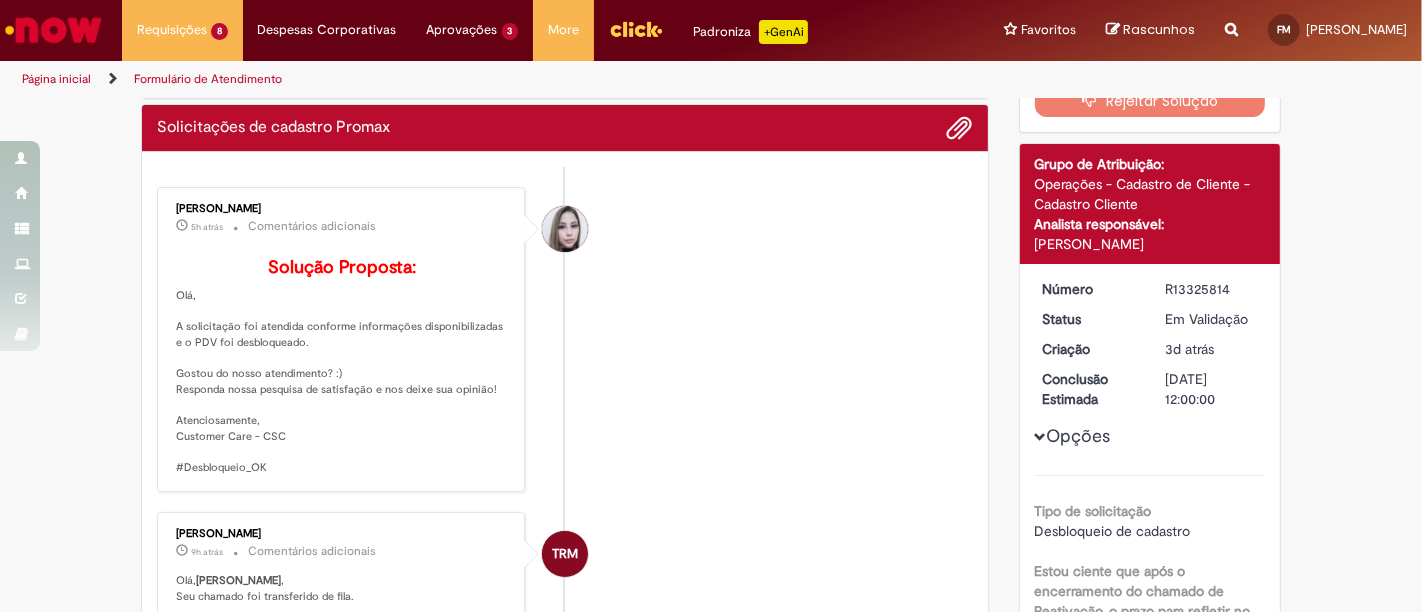 scroll, scrollTop: 0, scrollLeft: 0, axis: both 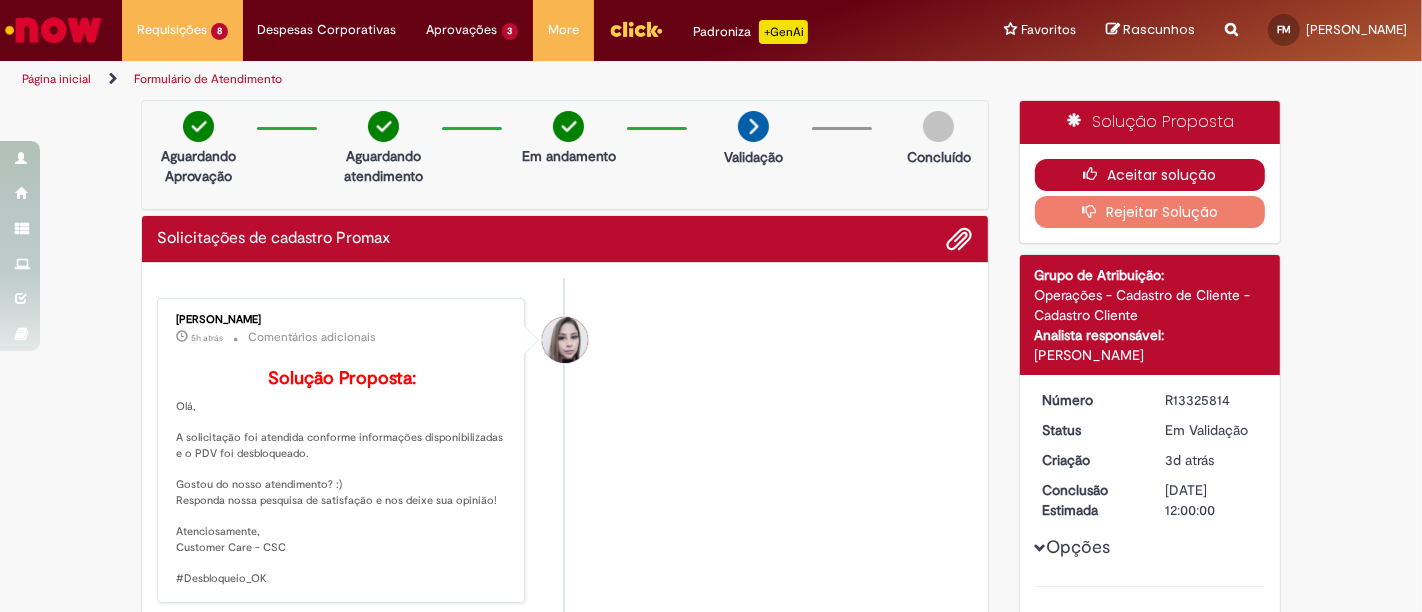 click at bounding box center [1095, 174] 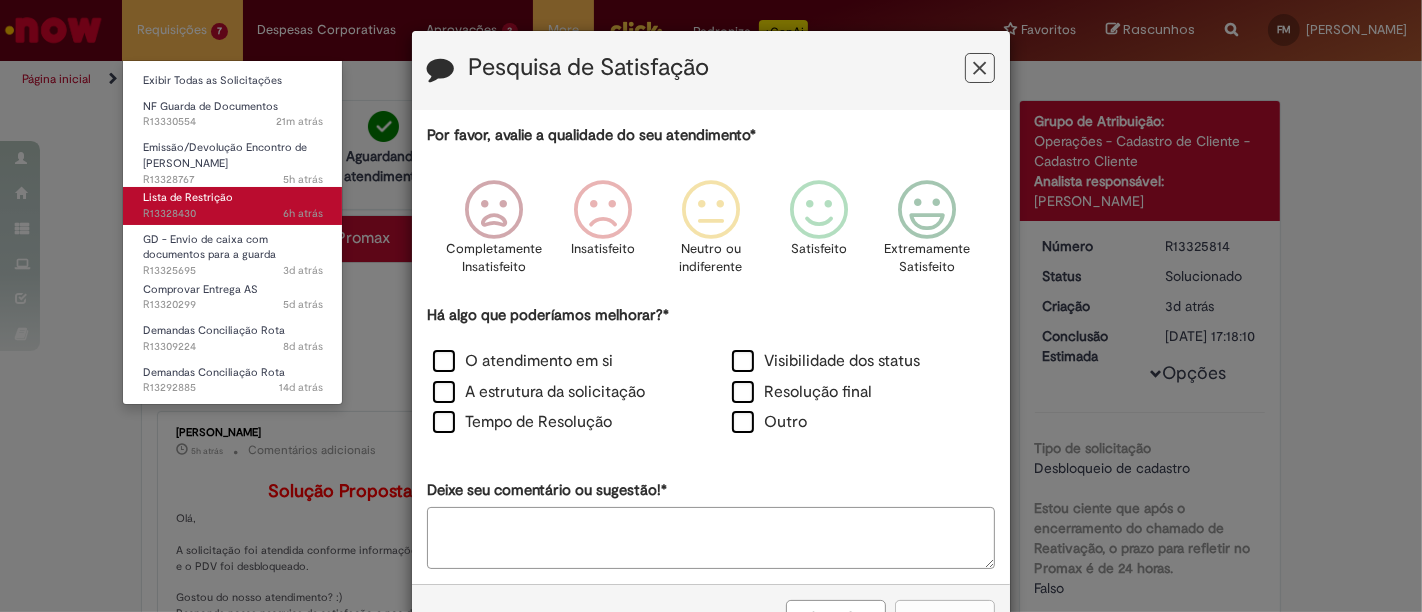 click on "Lista de Restrição" at bounding box center (188, 197) 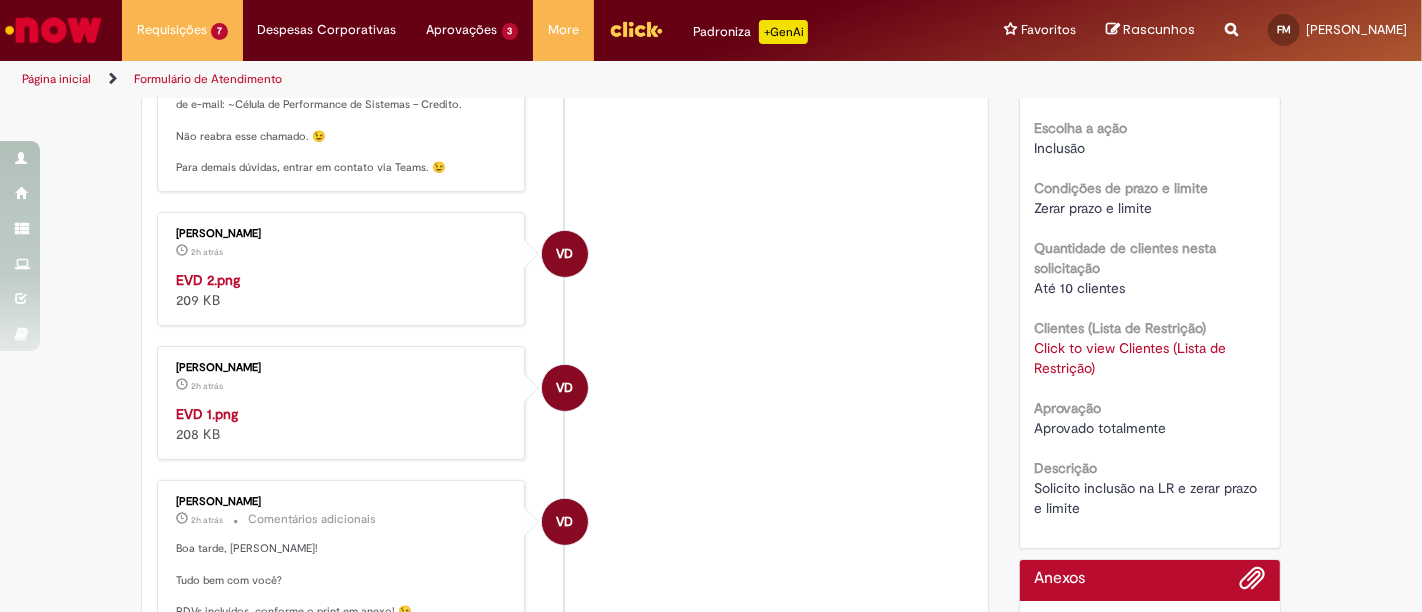 scroll, scrollTop: 444, scrollLeft: 0, axis: vertical 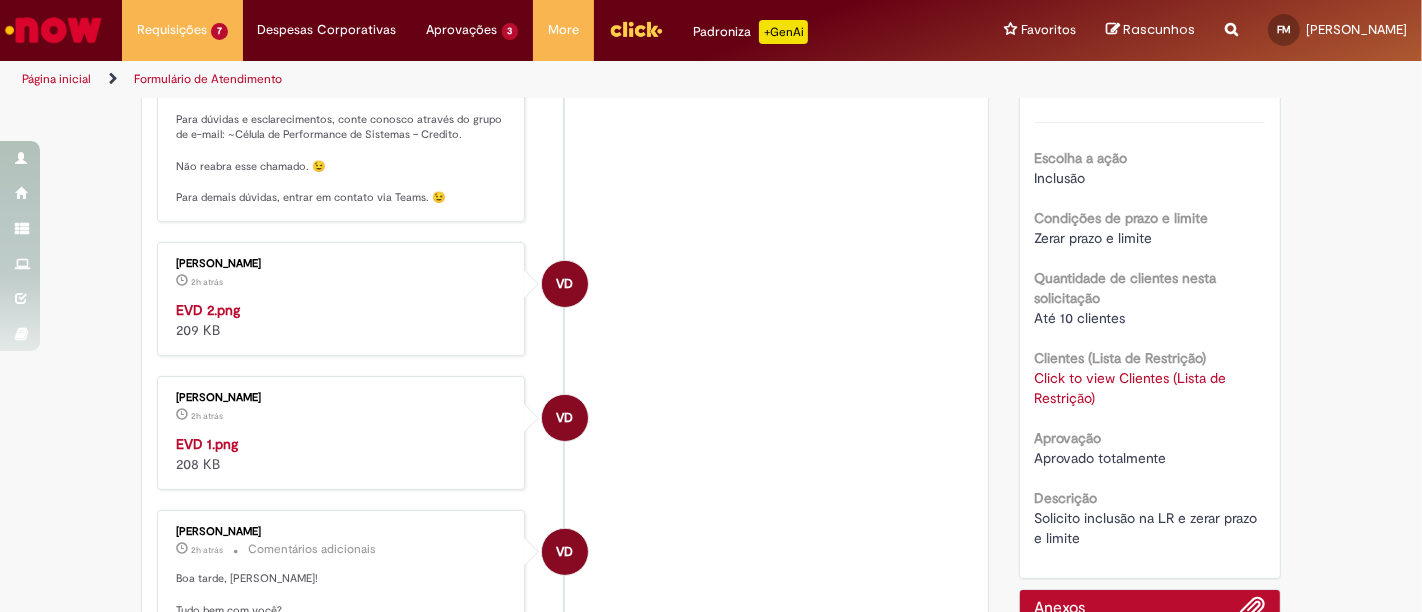 click at bounding box center (342, 300) 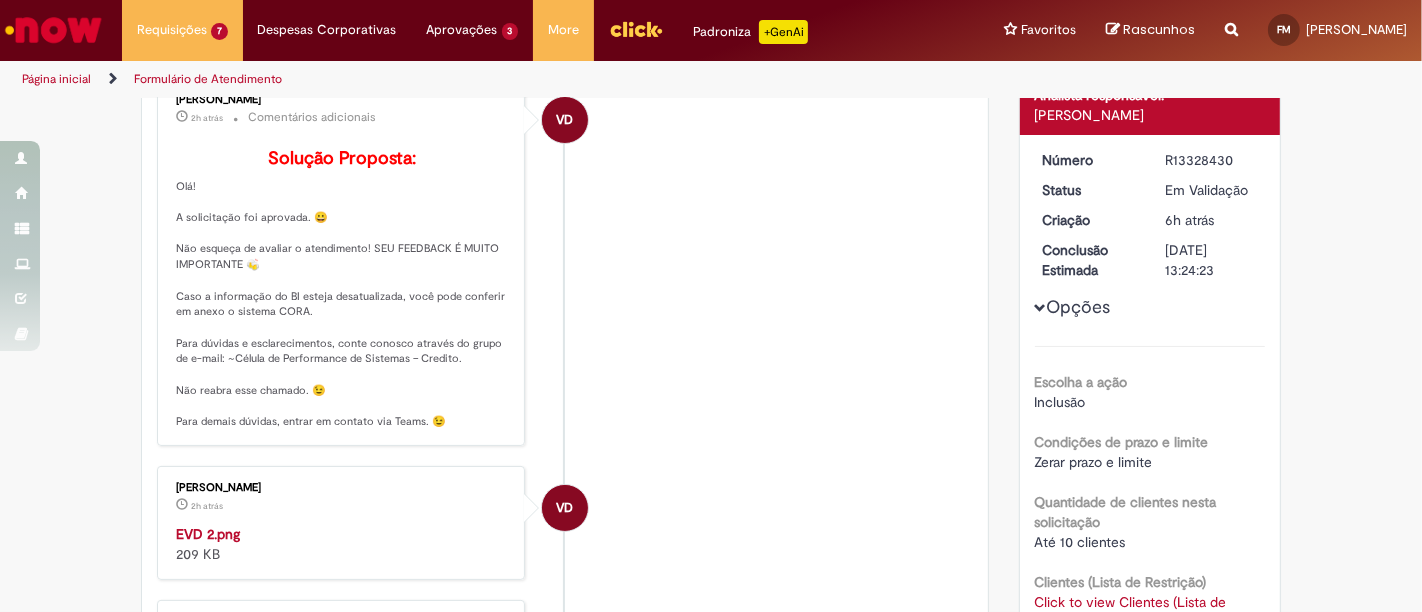 scroll, scrollTop: 0, scrollLeft: 0, axis: both 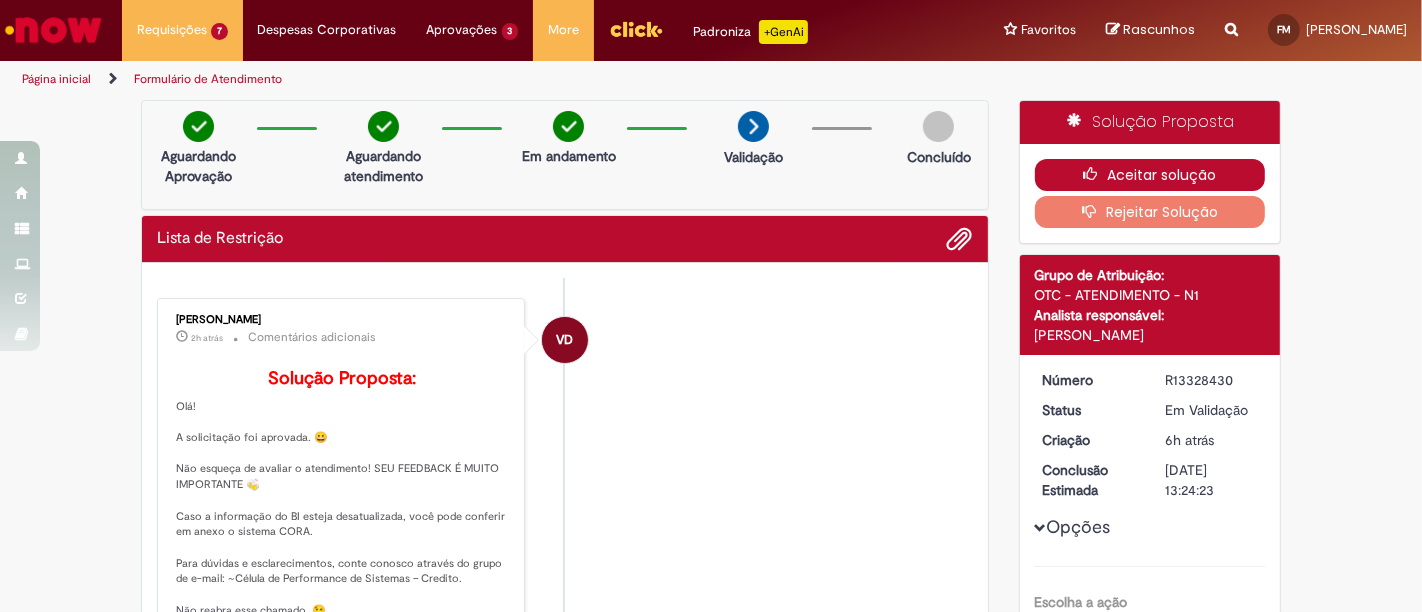 click on "Aceitar solução" at bounding box center [1150, 175] 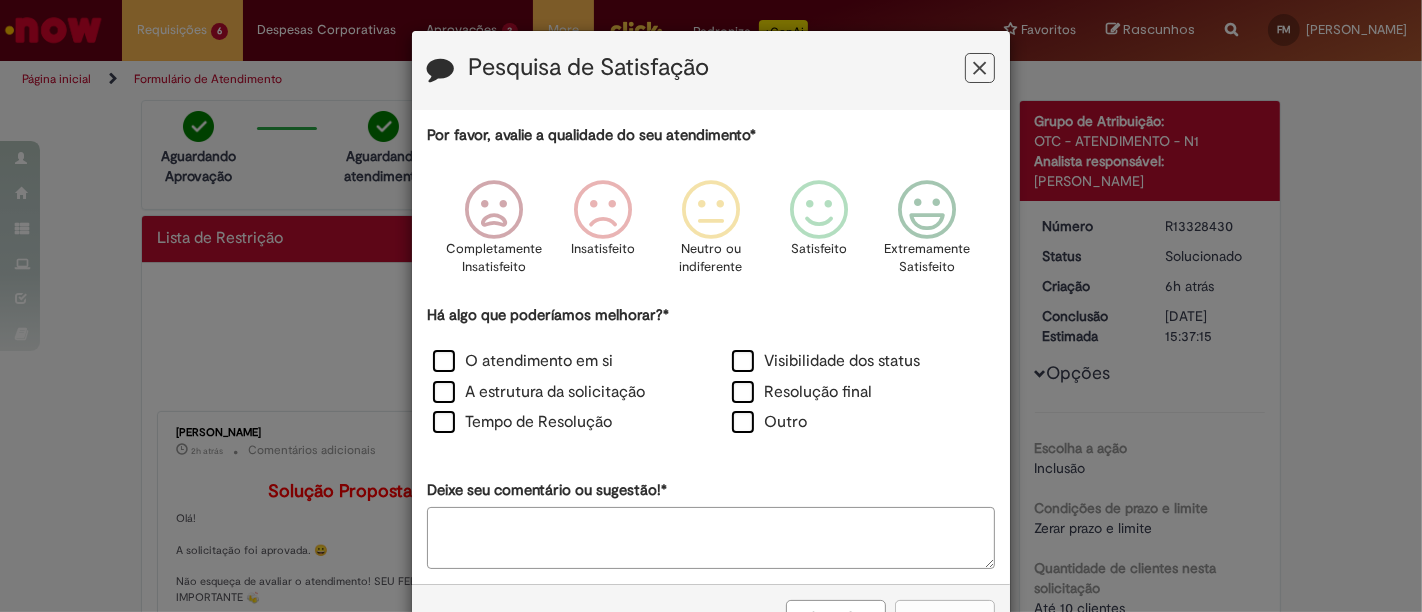 click at bounding box center [980, 68] 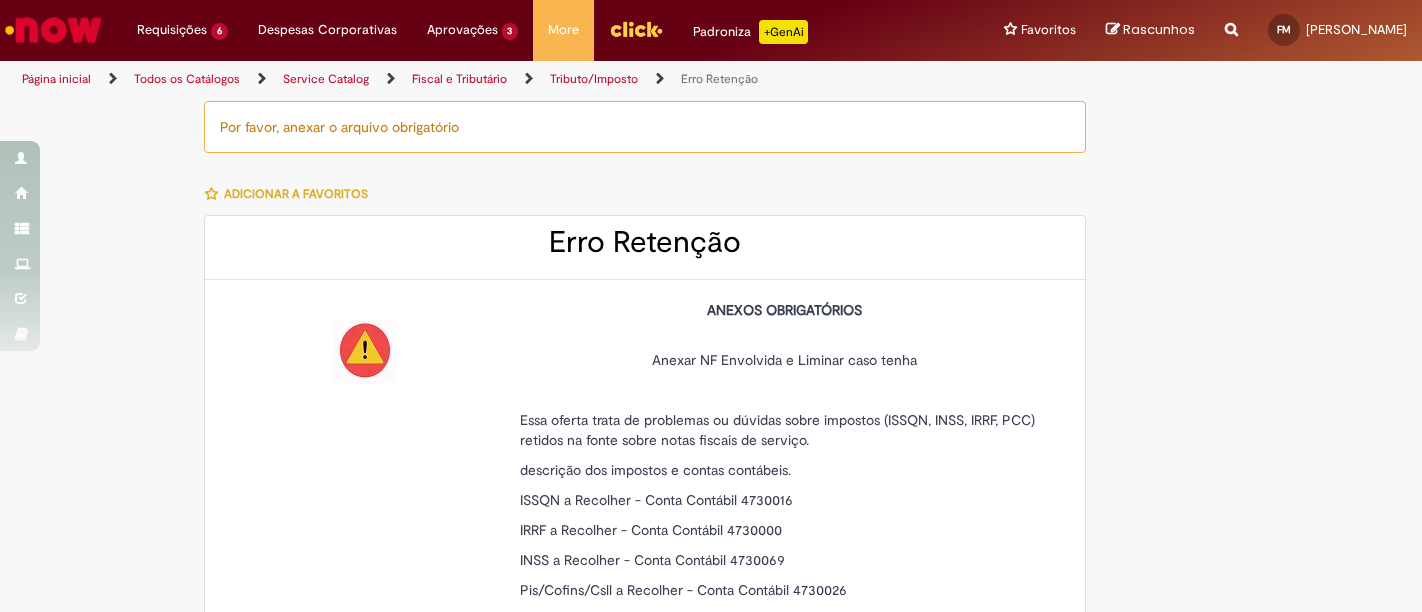 scroll, scrollTop: 0, scrollLeft: 0, axis: both 